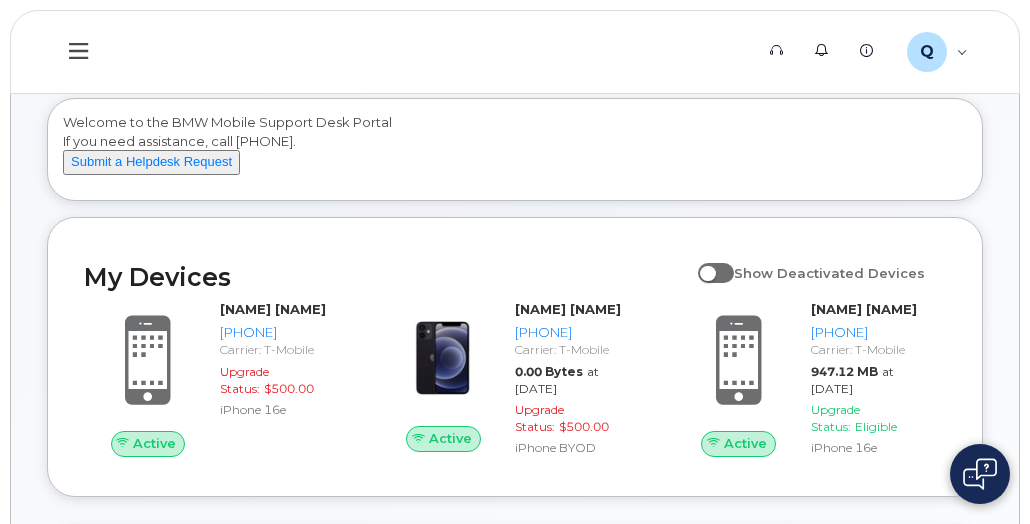 scroll, scrollTop: 200, scrollLeft: 0, axis: vertical 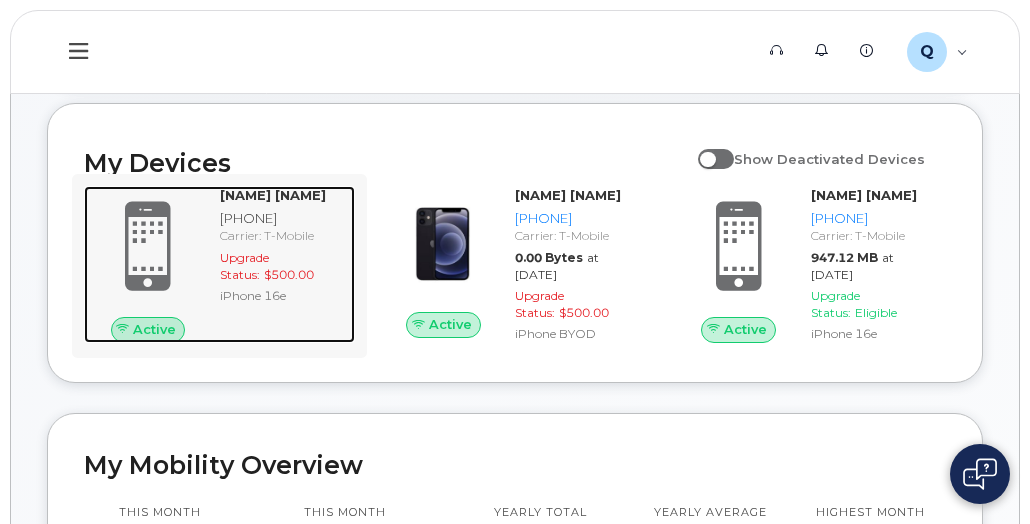 click on "[NAME] [NAME] [PHONE] Carrier: T-Mobile Upgrade Status: $500.00 iPhone 16e" 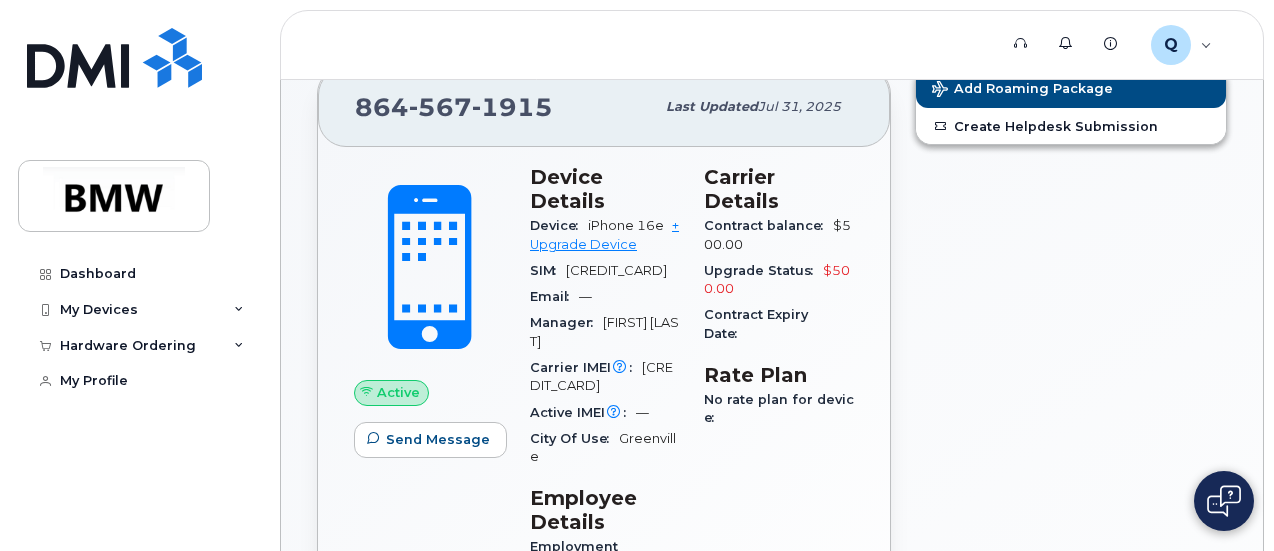 scroll, scrollTop: 40, scrollLeft: 0, axis: vertical 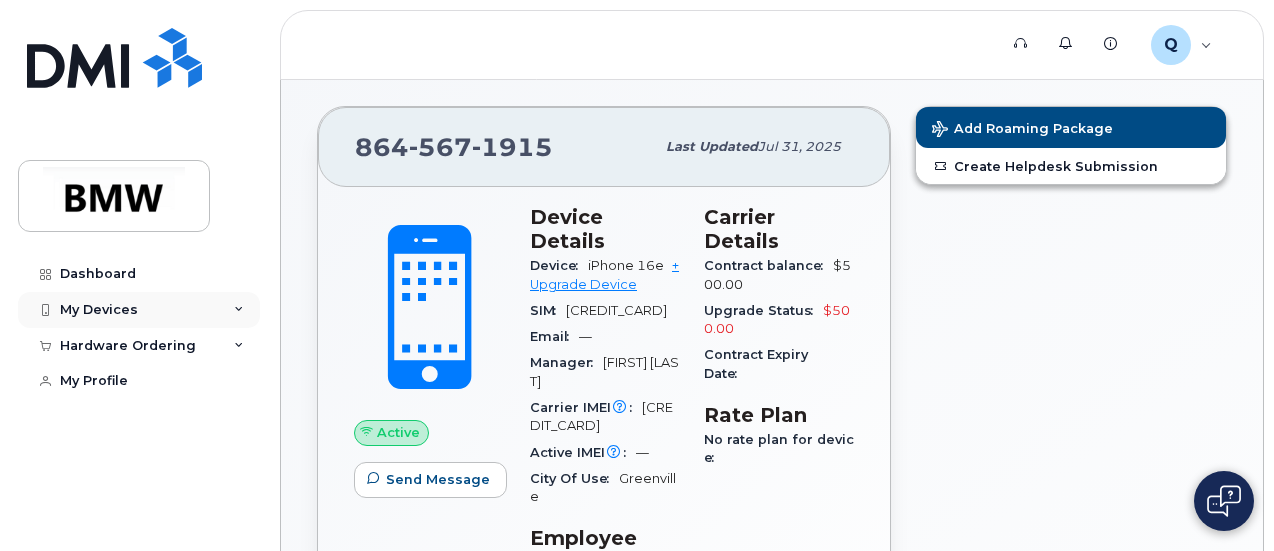click on "My Devices" 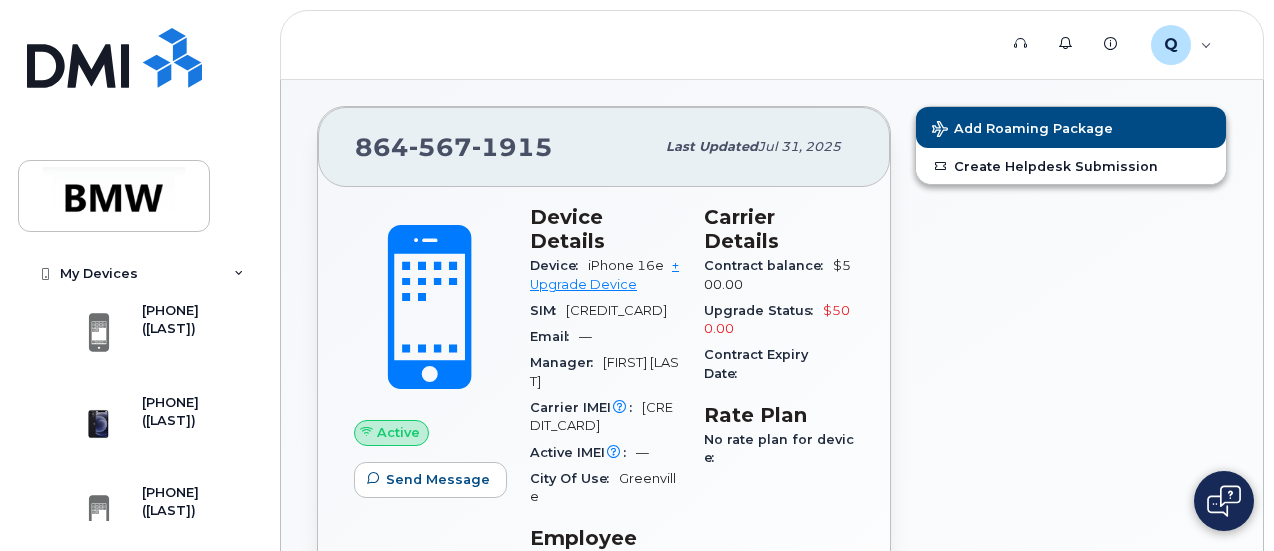scroll, scrollTop: 160, scrollLeft: 0, axis: vertical 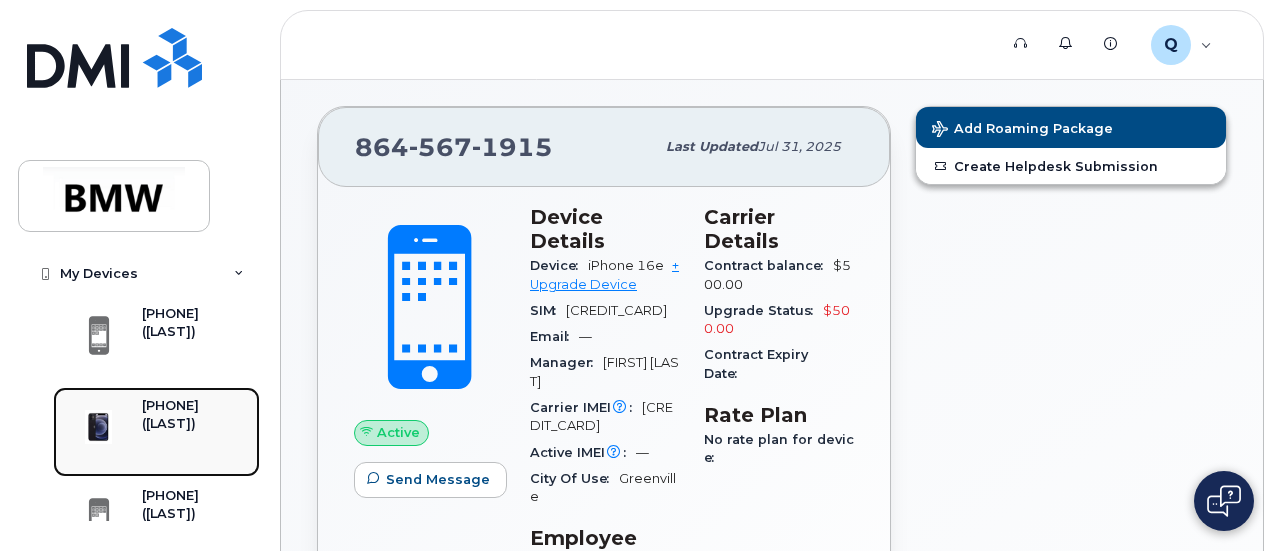 click on "[PHONE]" 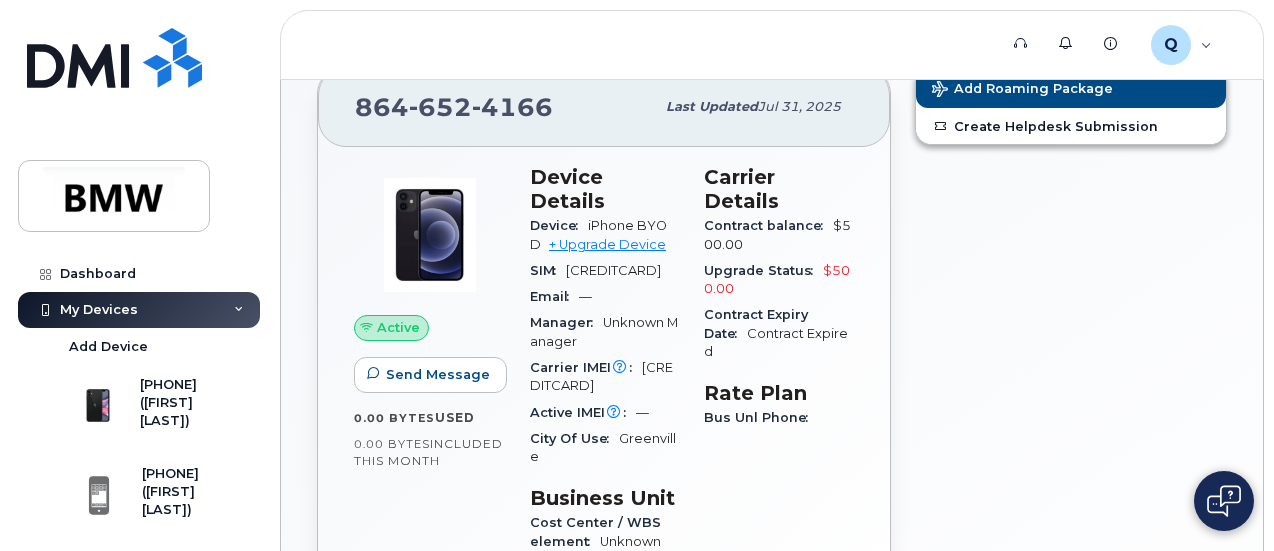scroll, scrollTop: 120, scrollLeft: 0, axis: vertical 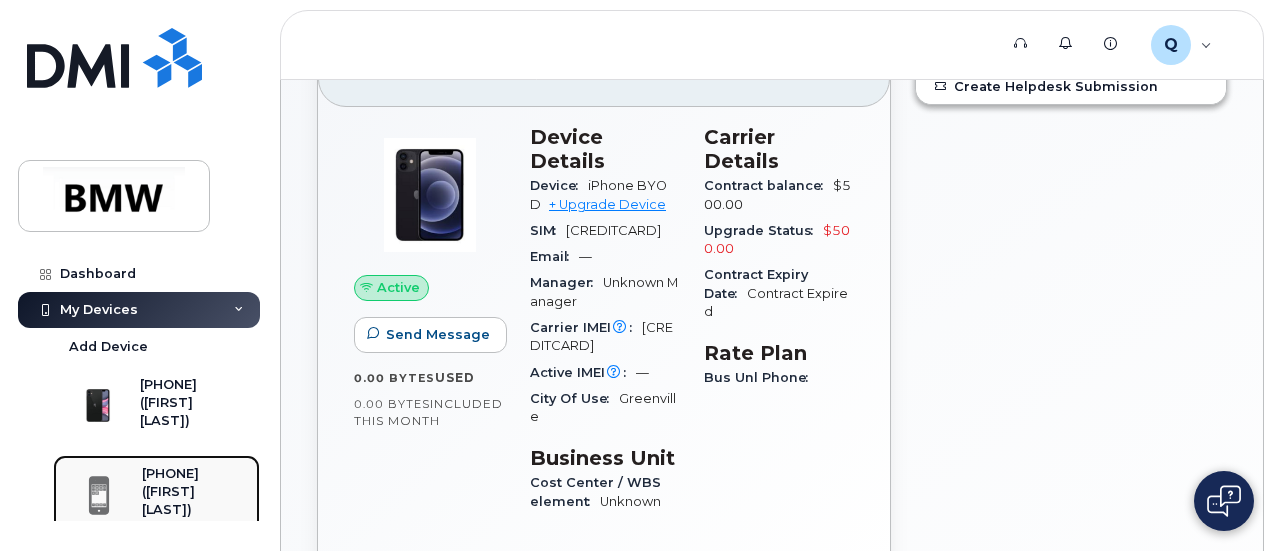 click on "[PHONE]" 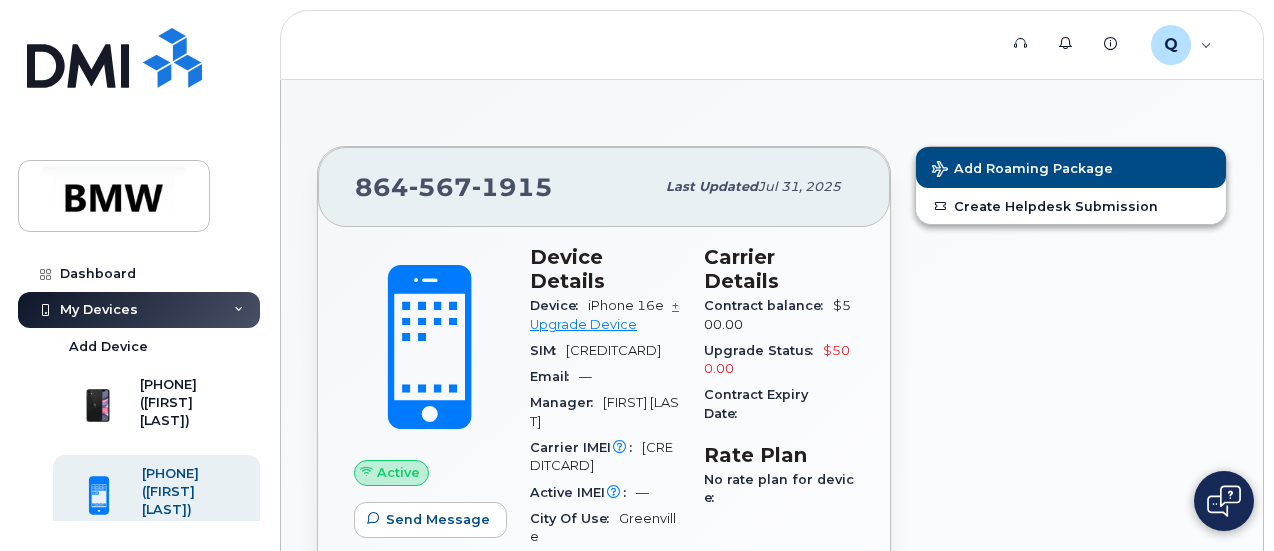 scroll, scrollTop: 0, scrollLeft: 0, axis: both 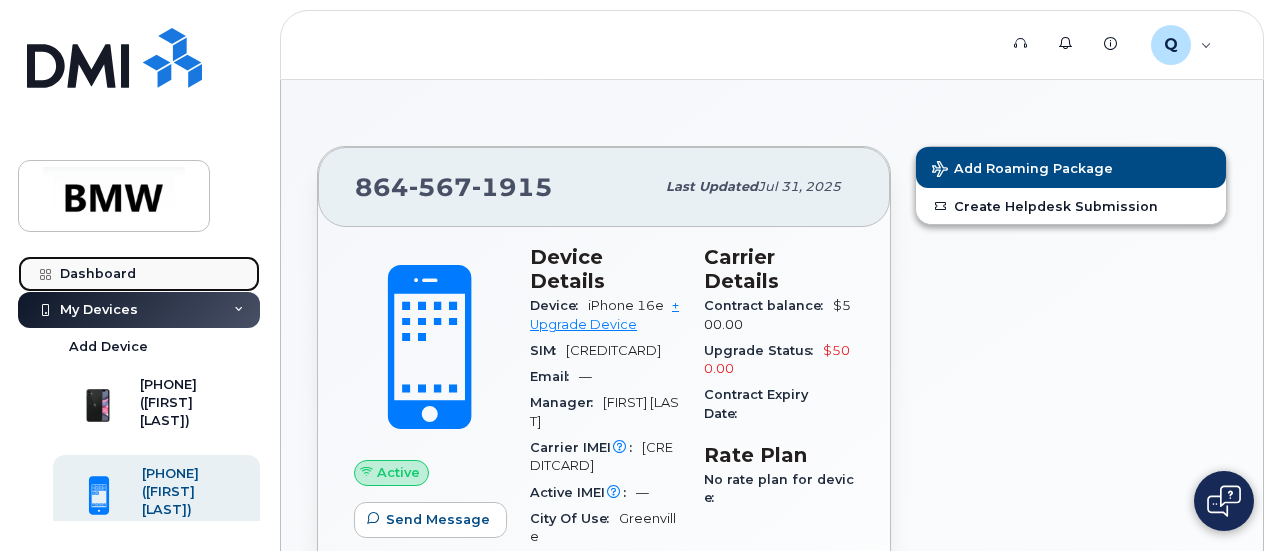 click on "Dashboard" 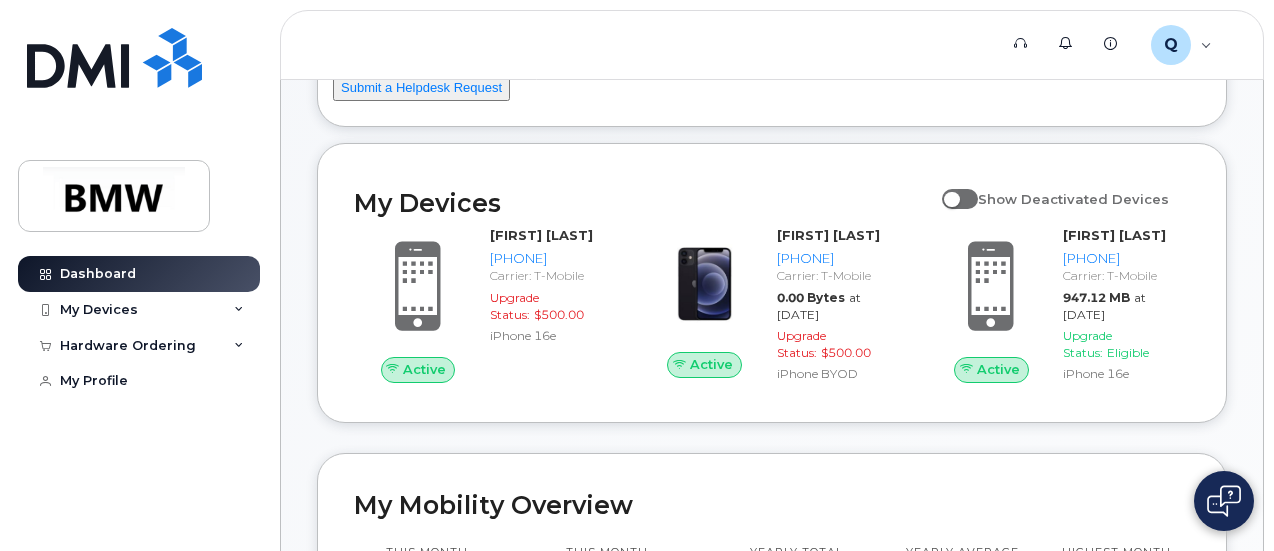 scroll, scrollTop: 200, scrollLeft: 0, axis: vertical 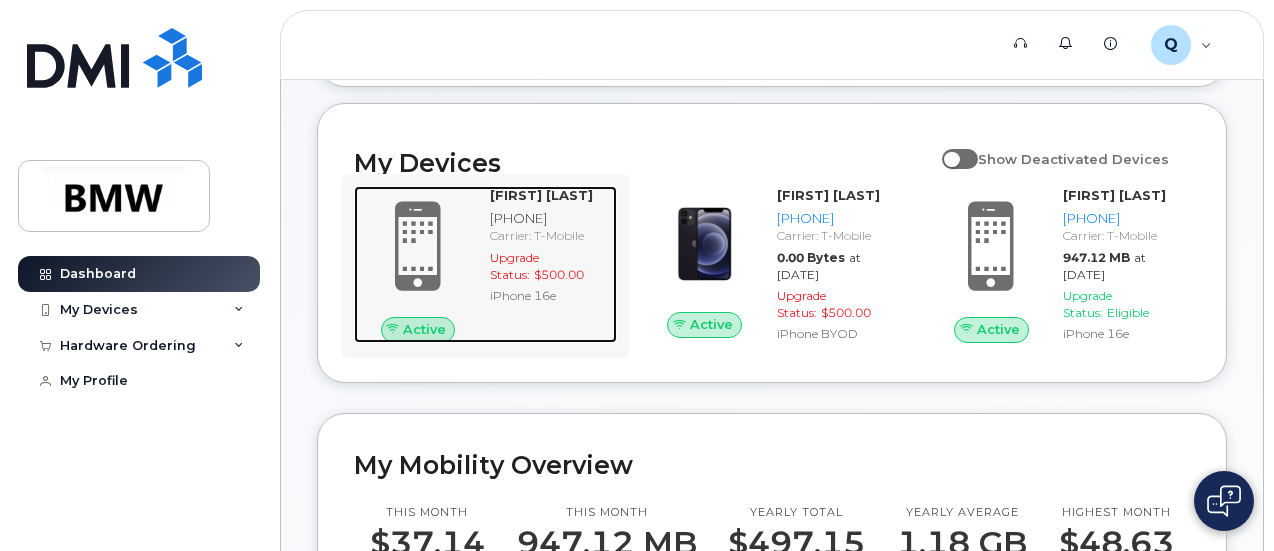 click 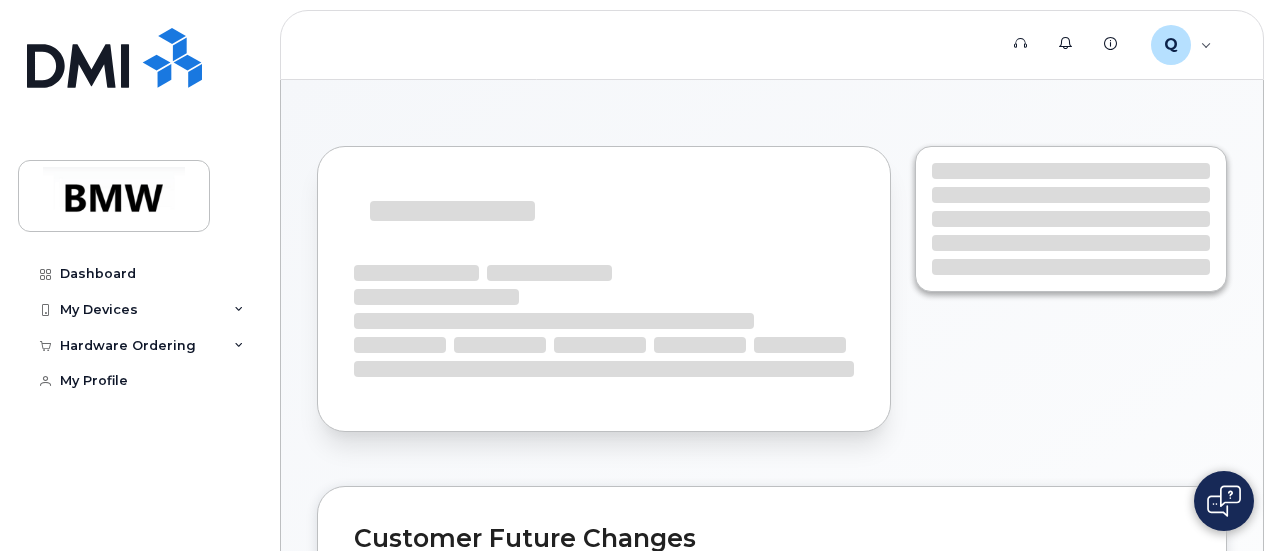 scroll, scrollTop: 0, scrollLeft: 0, axis: both 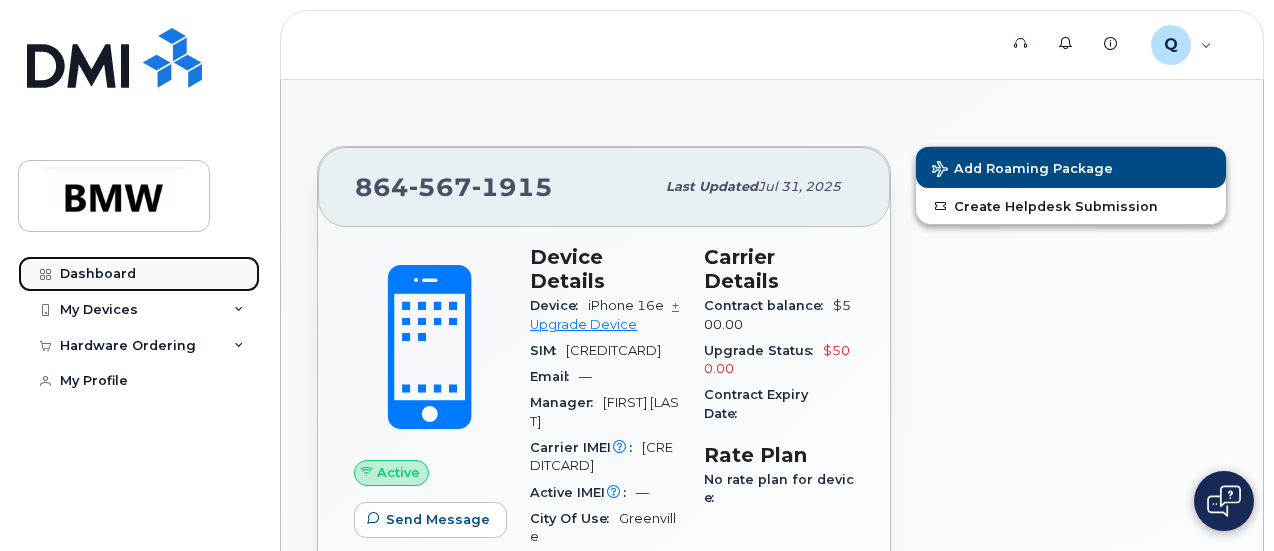 click on "Dashboard" 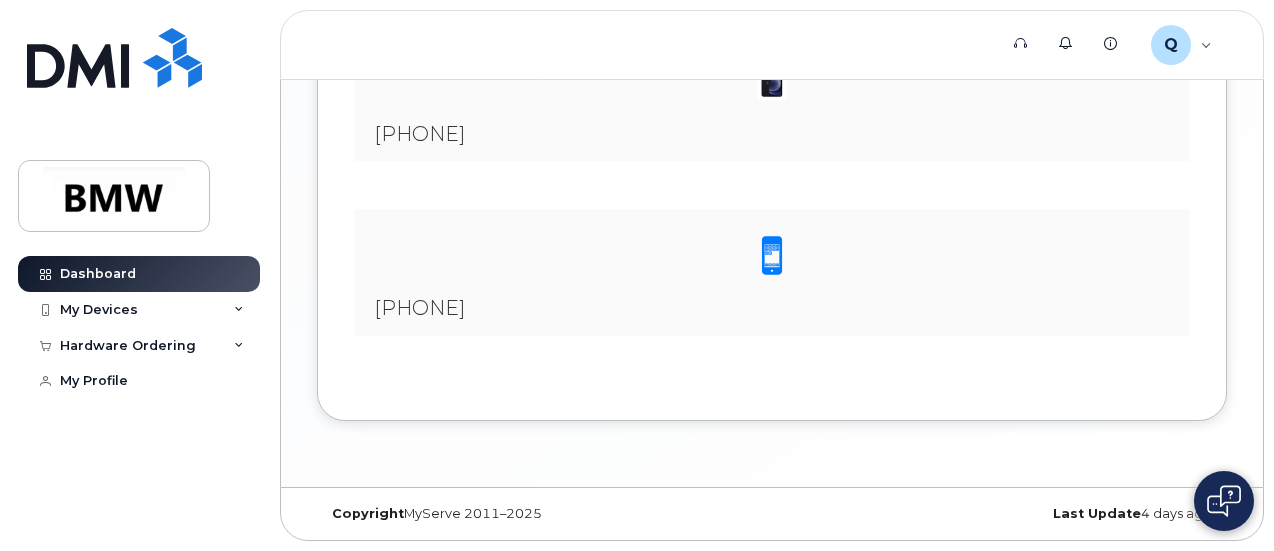 scroll, scrollTop: 1642, scrollLeft: 0, axis: vertical 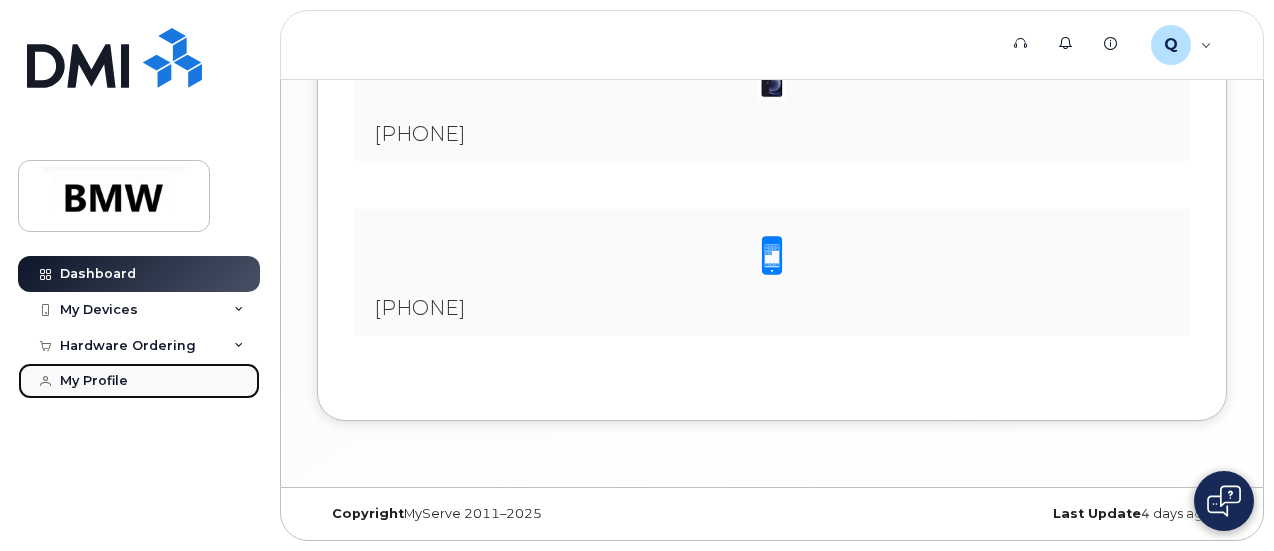 click on "My Profile" 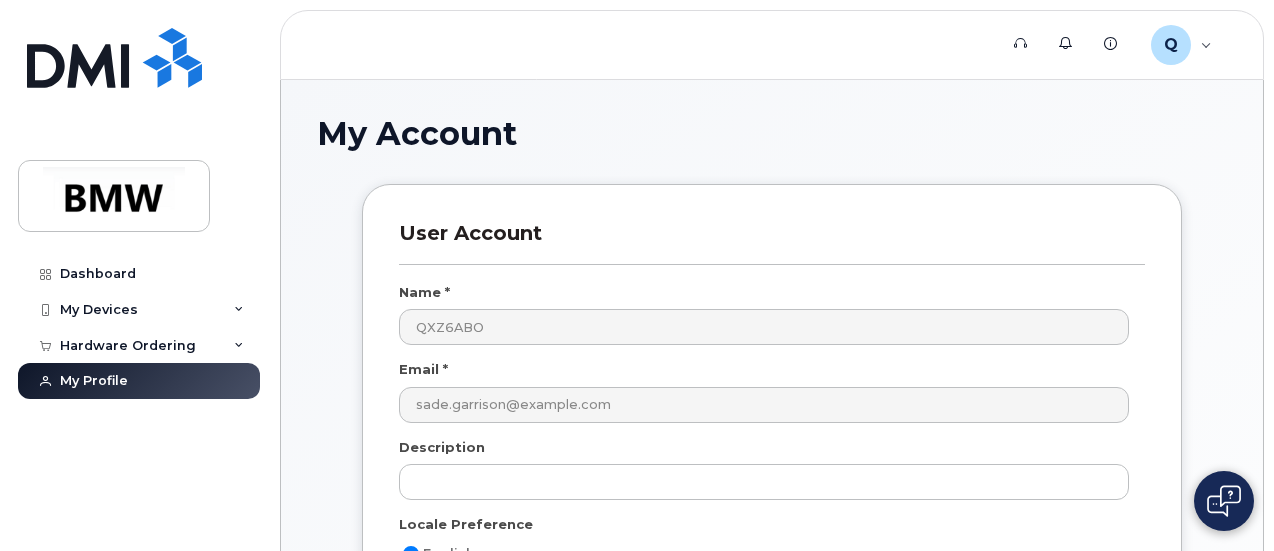 scroll, scrollTop: 0, scrollLeft: 0, axis: both 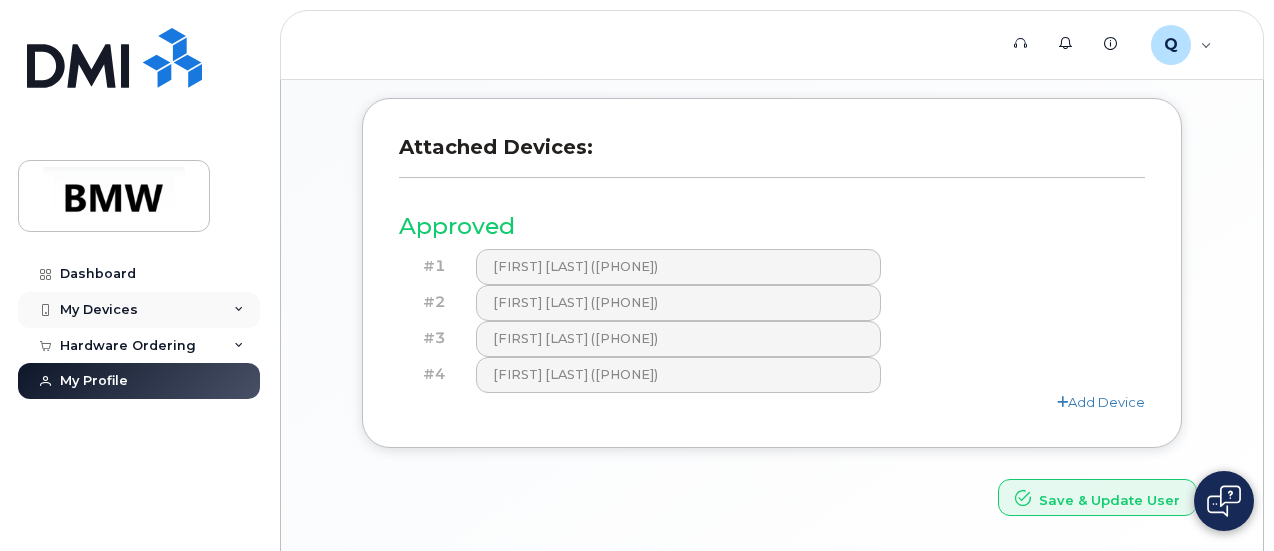 click on "My Devices" 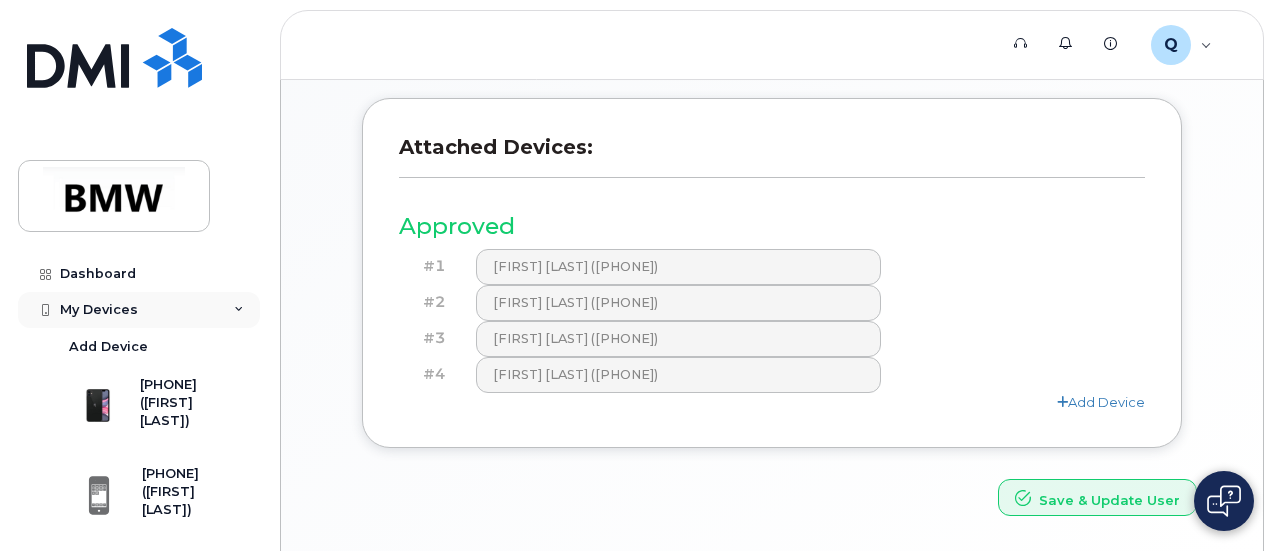 click on "My Devices" 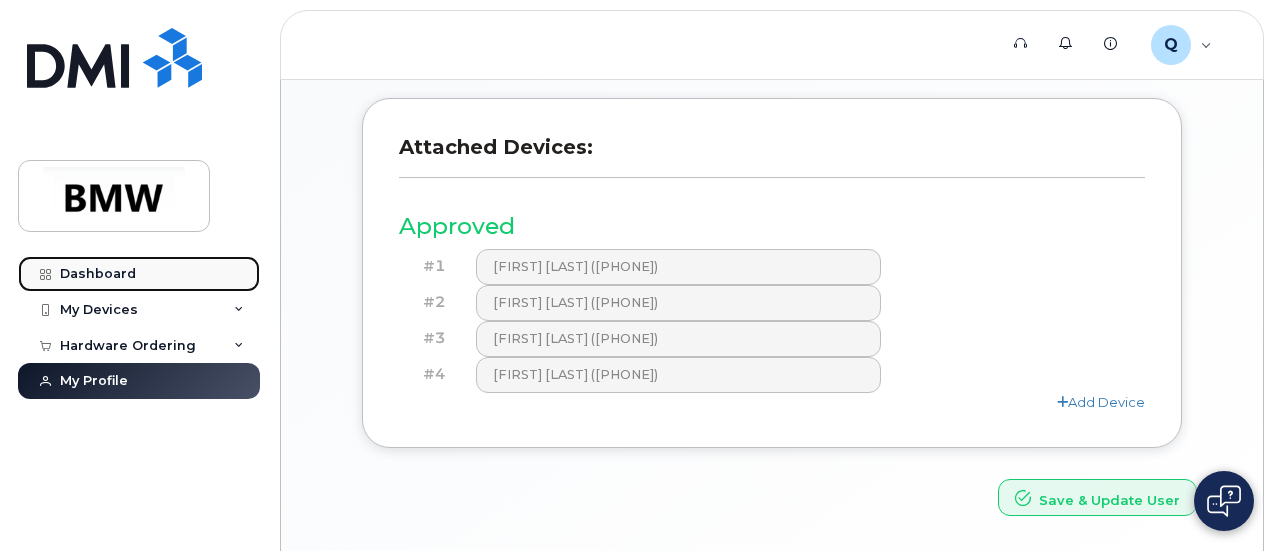 click on "Dashboard" 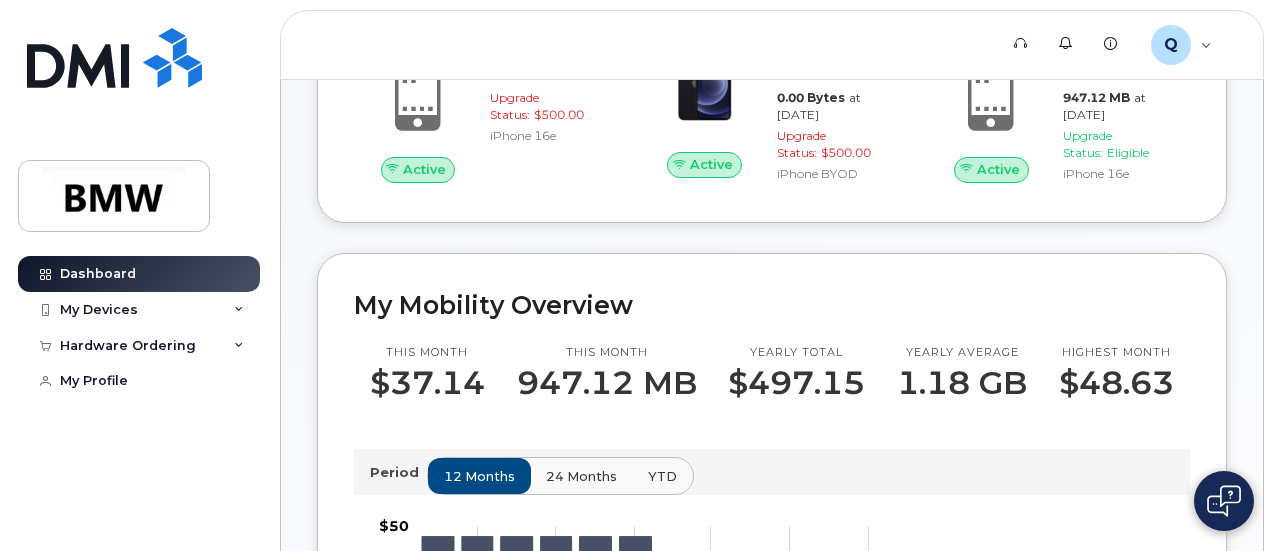 scroll, scrollTop: 400, scrollLeft: 0, axis: vertical 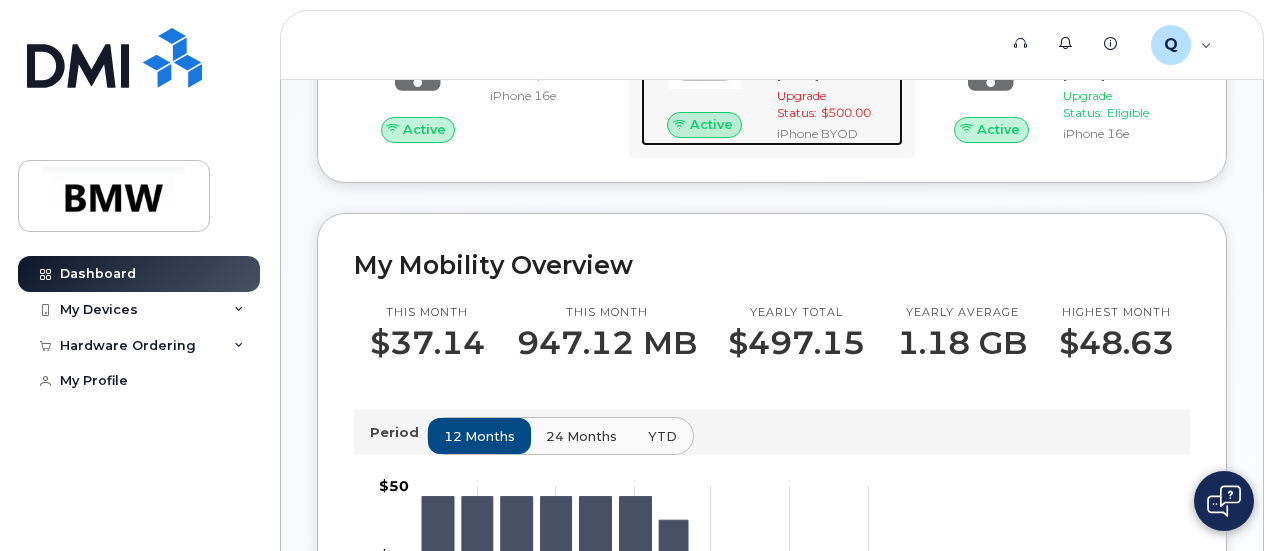 click 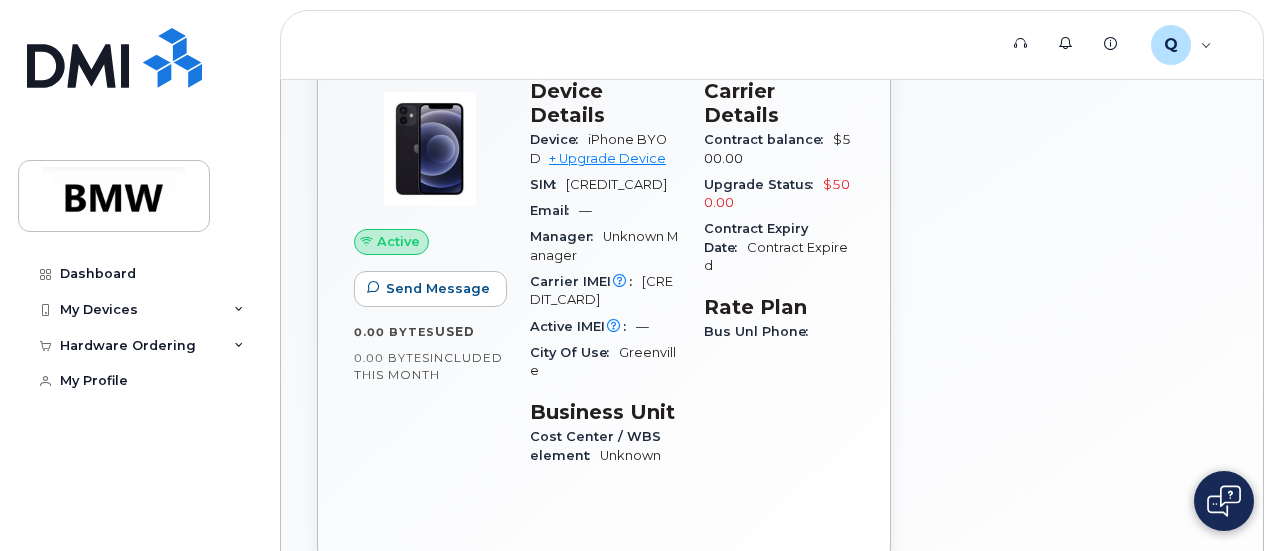 scroll, scrollTop: 0, scrollLeft: 0, axis: both 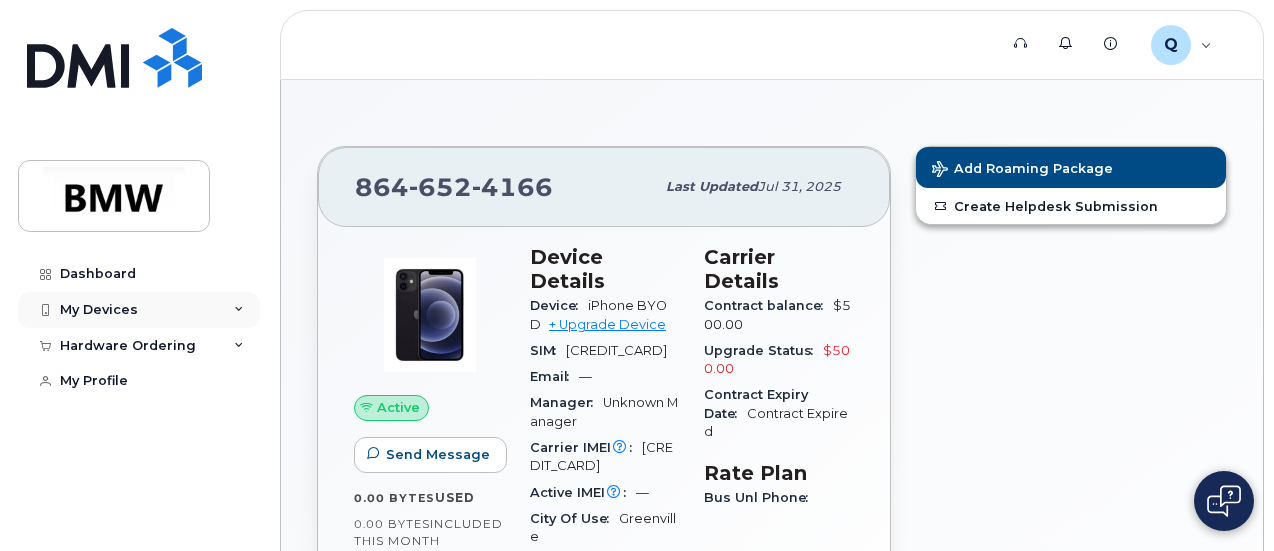 click on "My Devices" 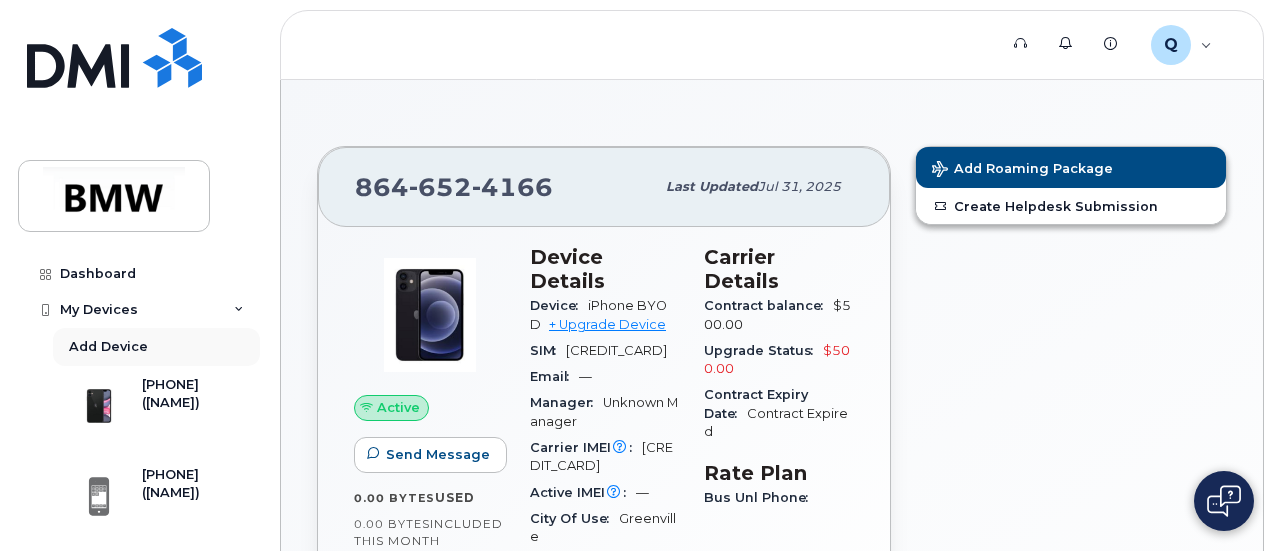 scroll, scrollTop: 100, scrollLeft: 0, axis: vertical 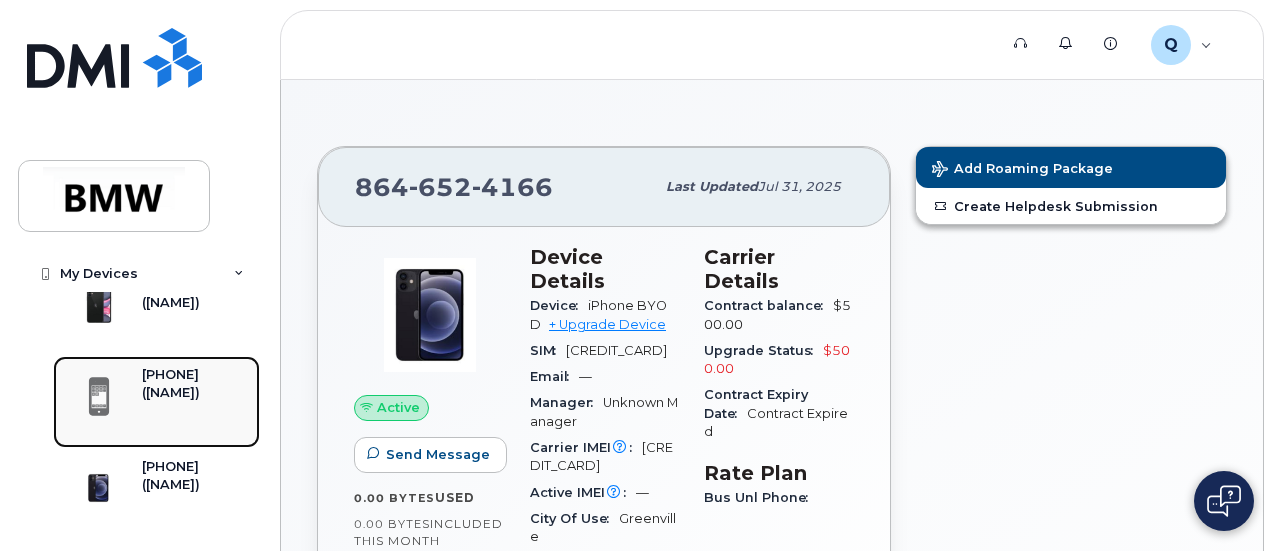 click on "([NAME])" 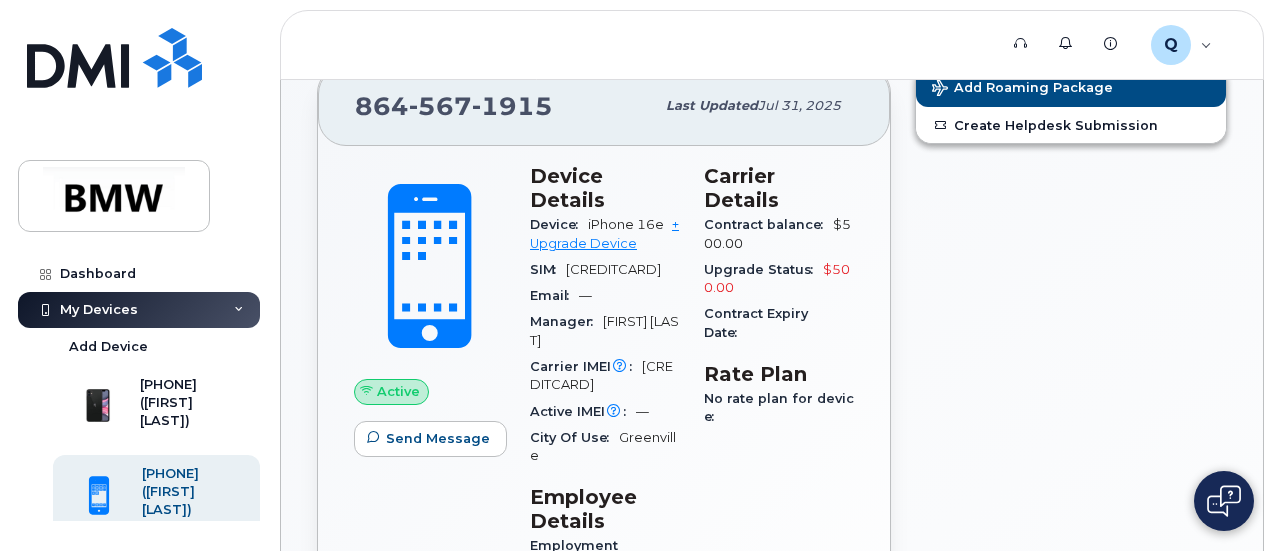 scroll, scrollTop: 100, scrollLeft: 0, axis: vertical 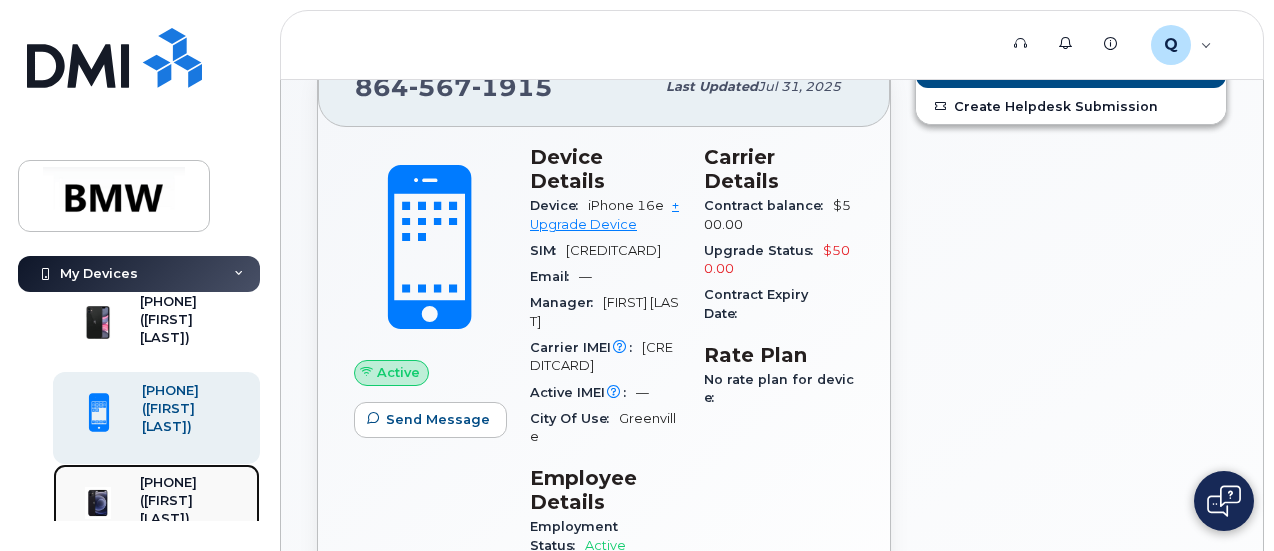 click on "[PHONE]" 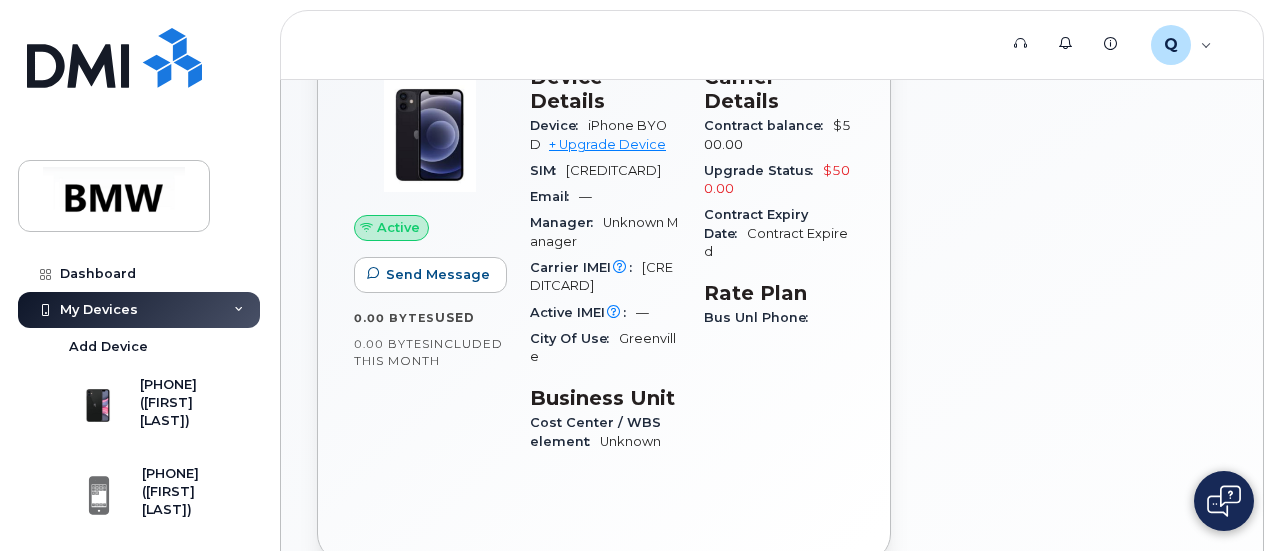 scroll, scrollTop: 200, scrollLeft: 0, axis: vertical 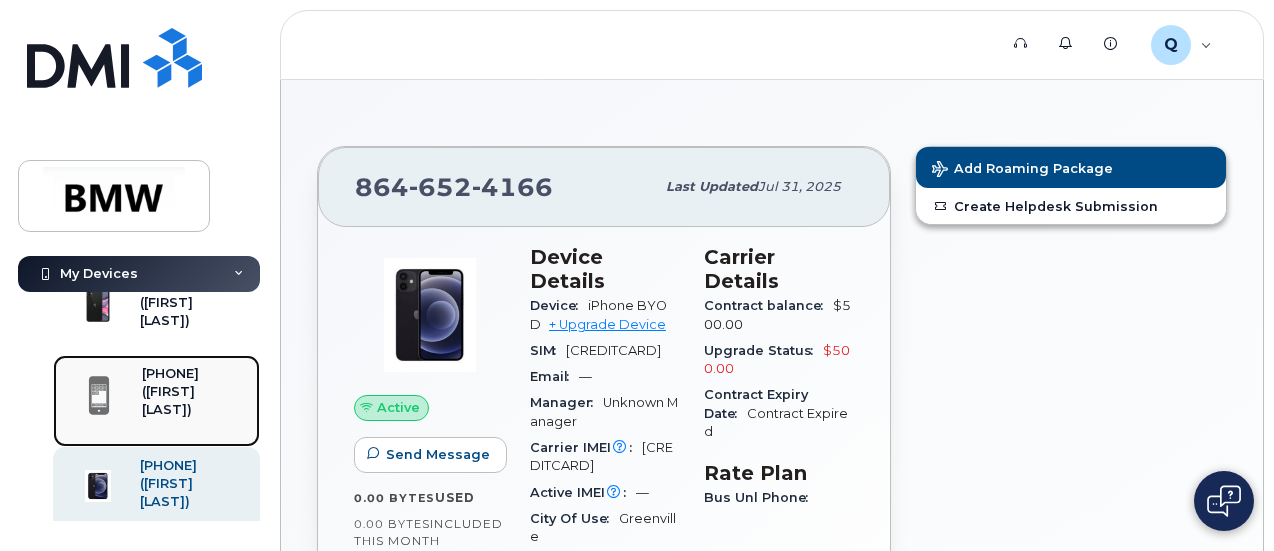click on "[PHONE]" 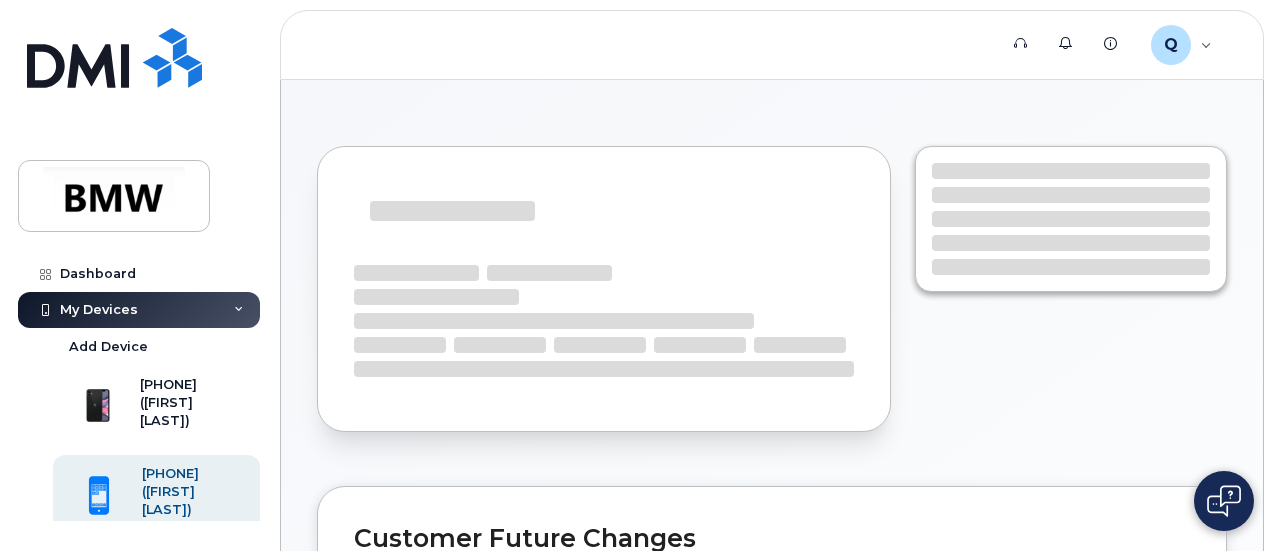 scroll, scrollTop: 0, scrollLeft: 0, axis: both 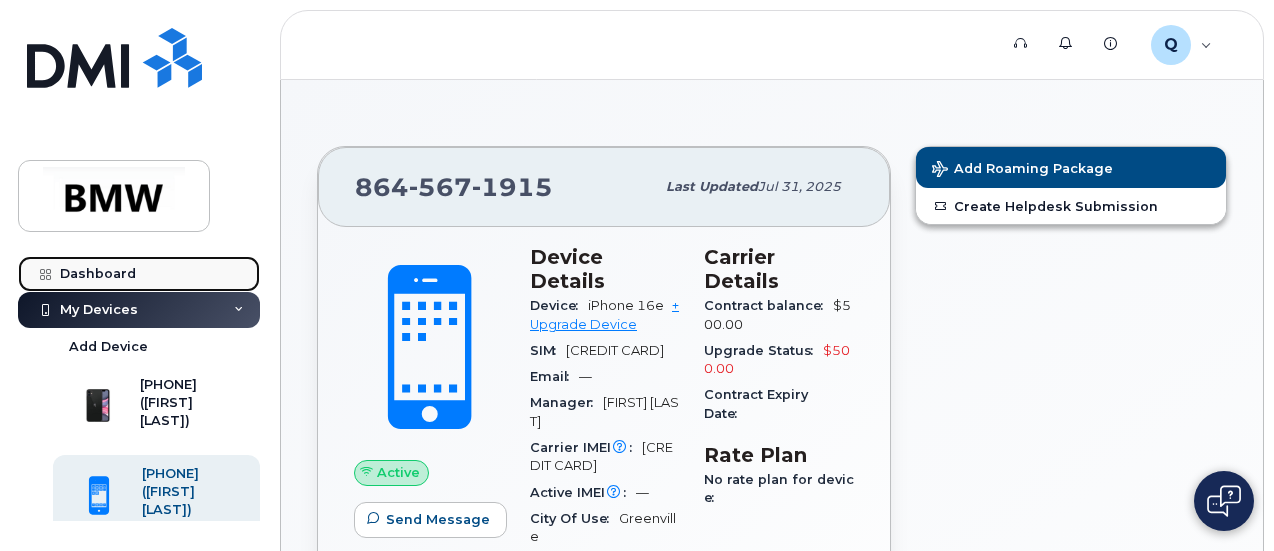 click on "Dashboard" 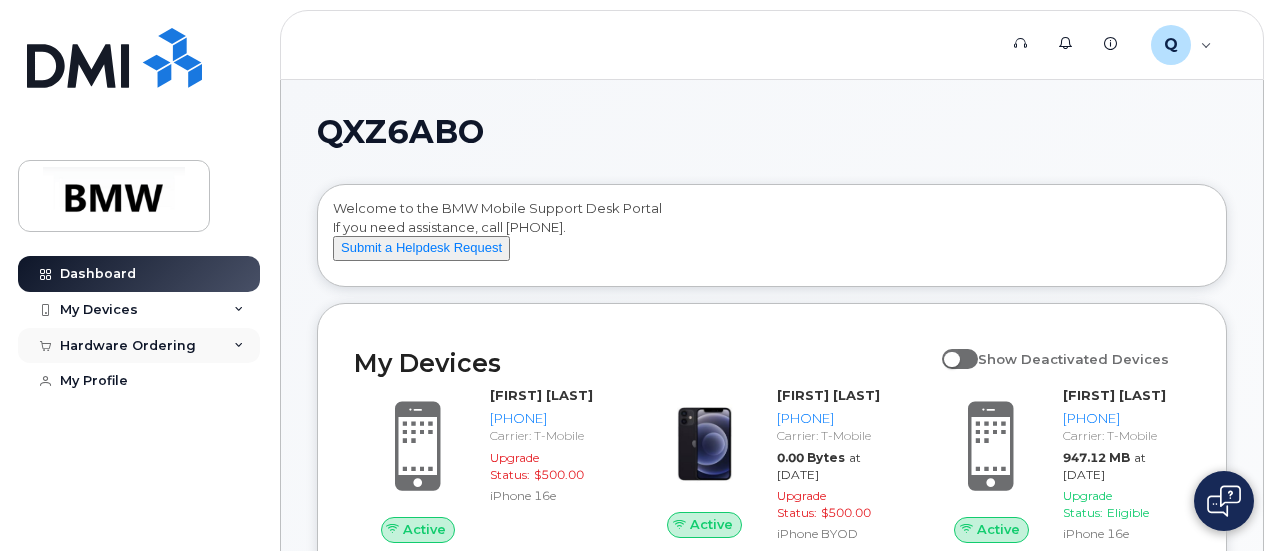 scroll, scrollTop: 200, scrollLeft: 0, axis: vertical 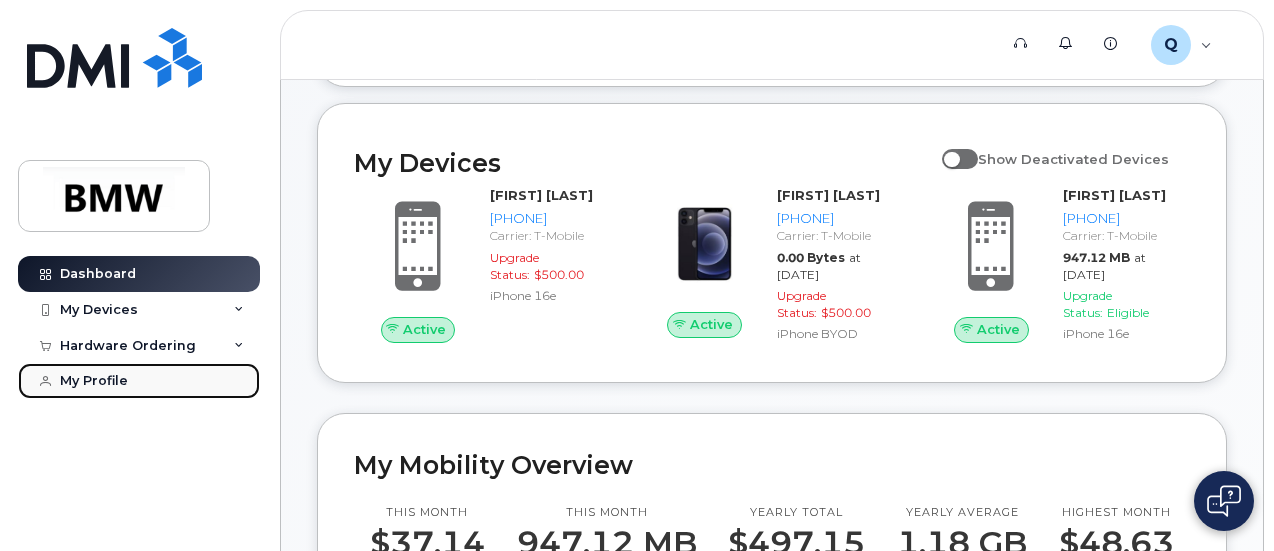 click on "My Profile" 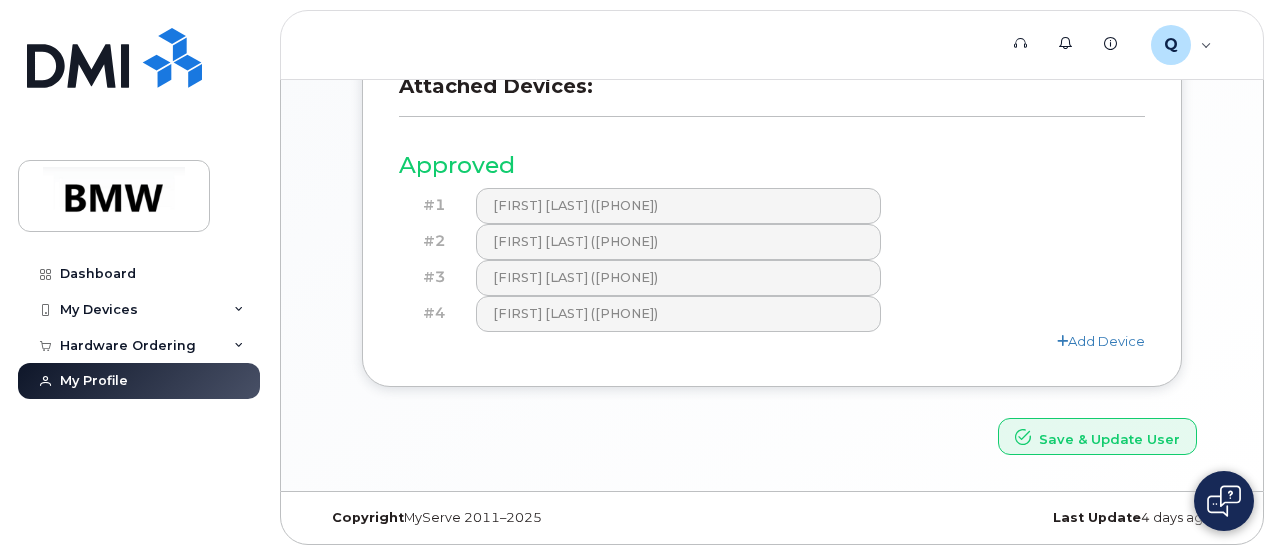 scroll, scrollTop: 341, scrollLeft: 0, axis: vertical 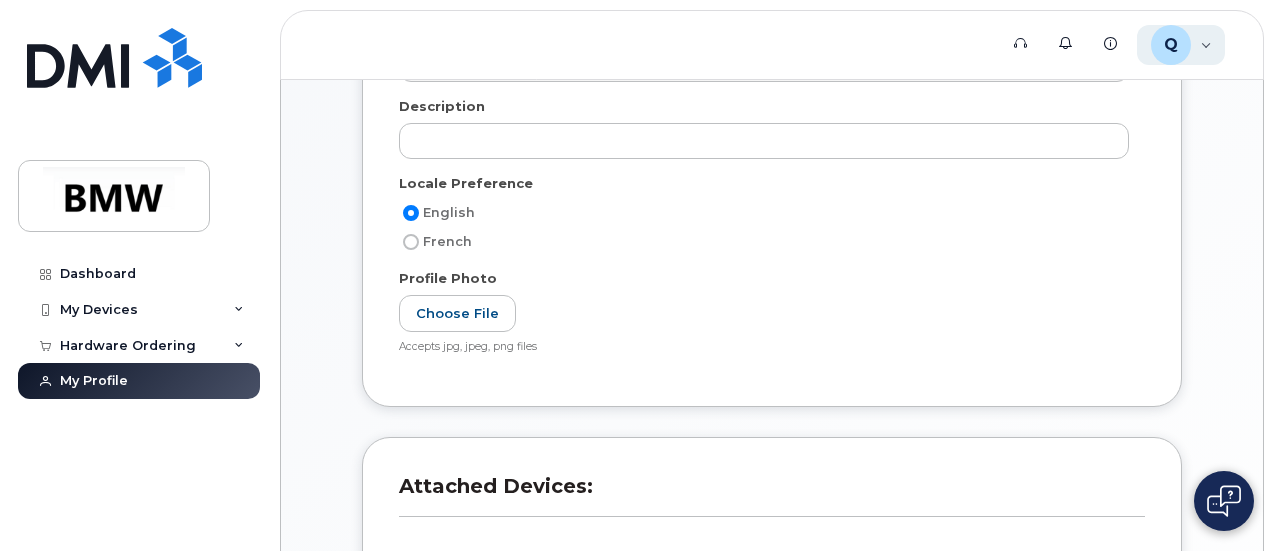 click on "Q [LAST_NAME] Employee" 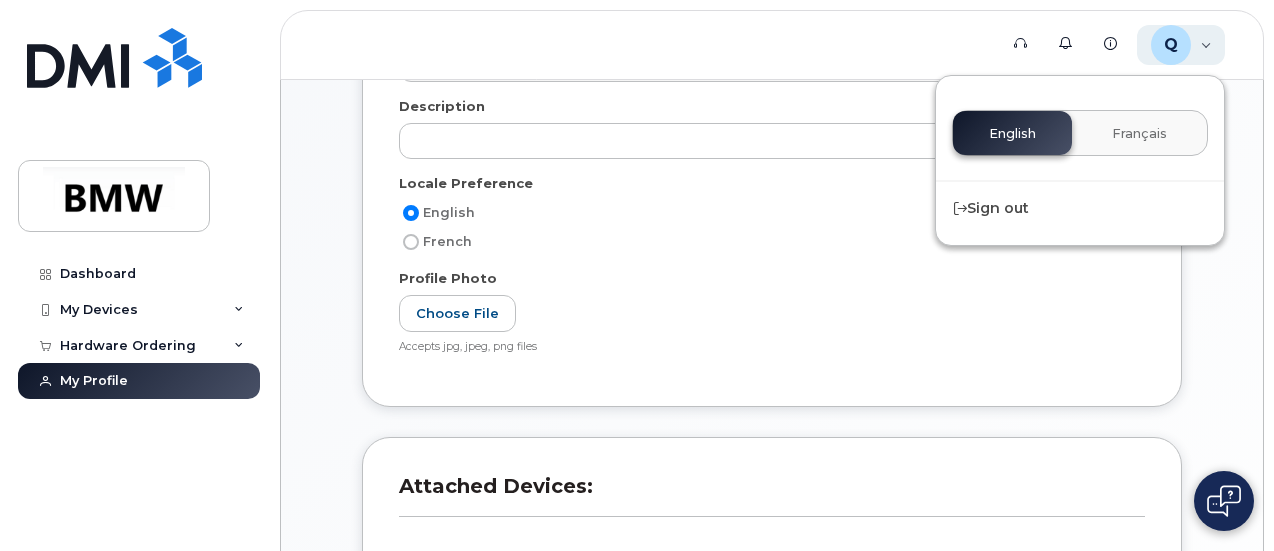 click on "Q [LAST_NAME] Employee" 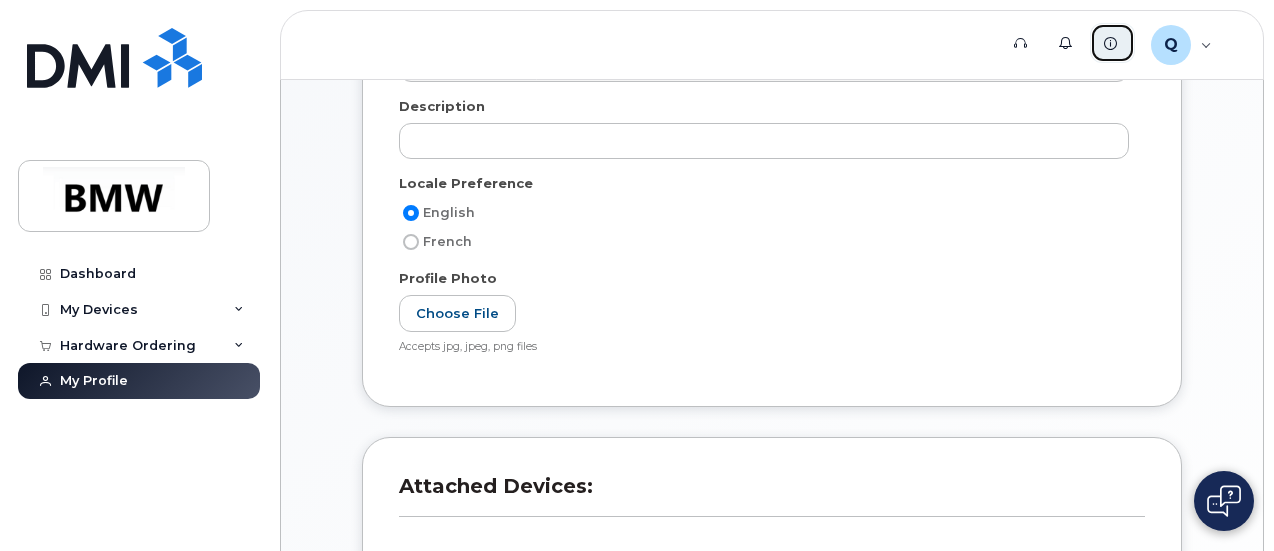 click 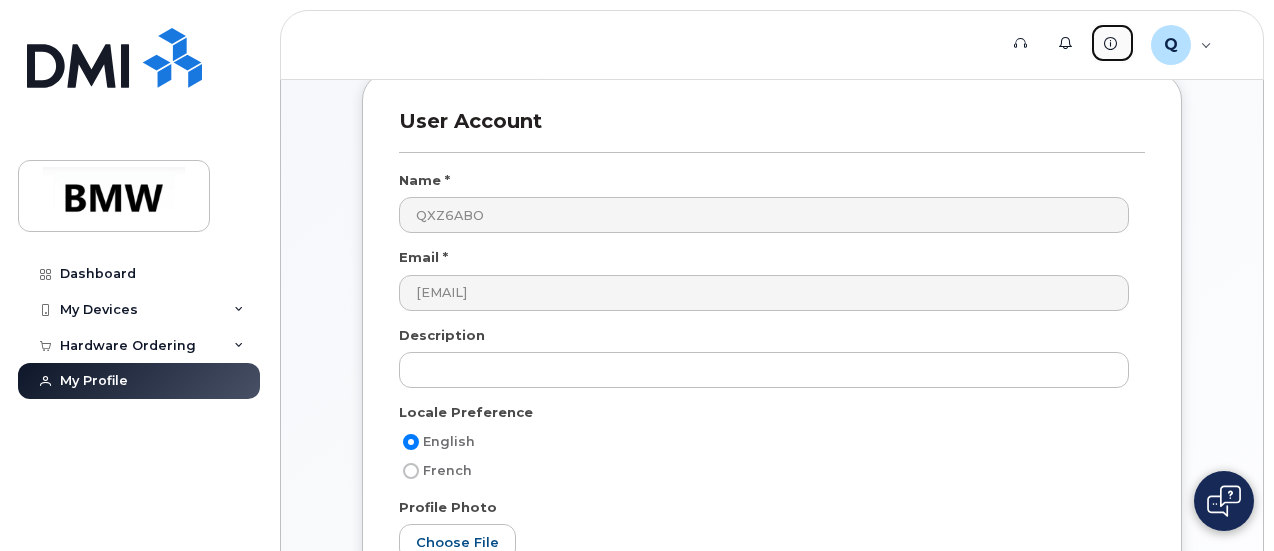 scroll, scrollTop: 0, scrollLeft: 0, axis: both 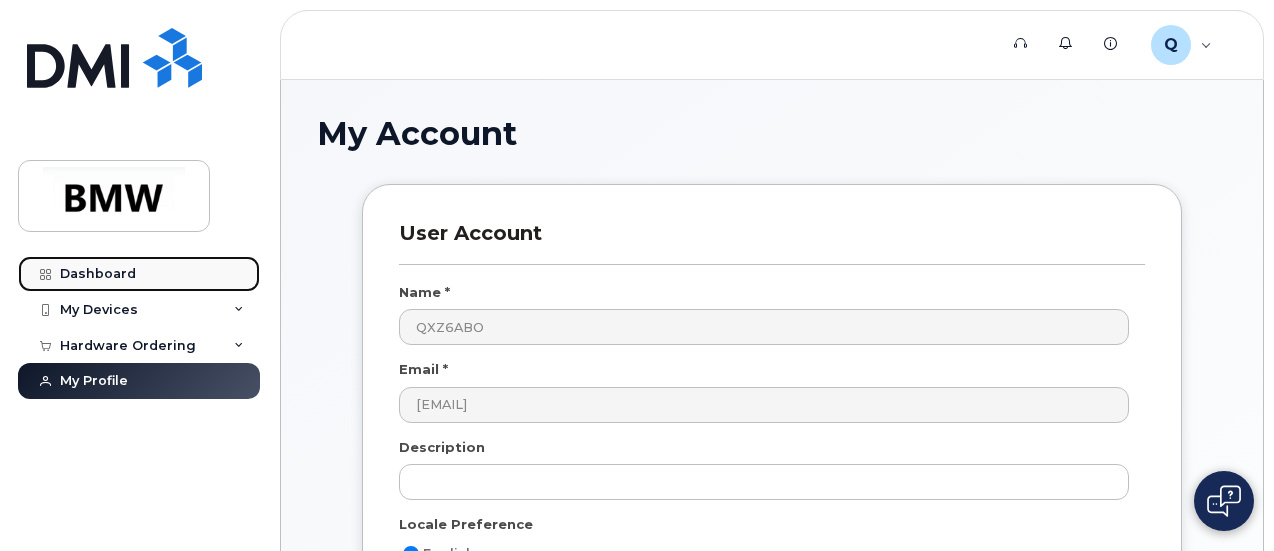 click on "Dashboard" 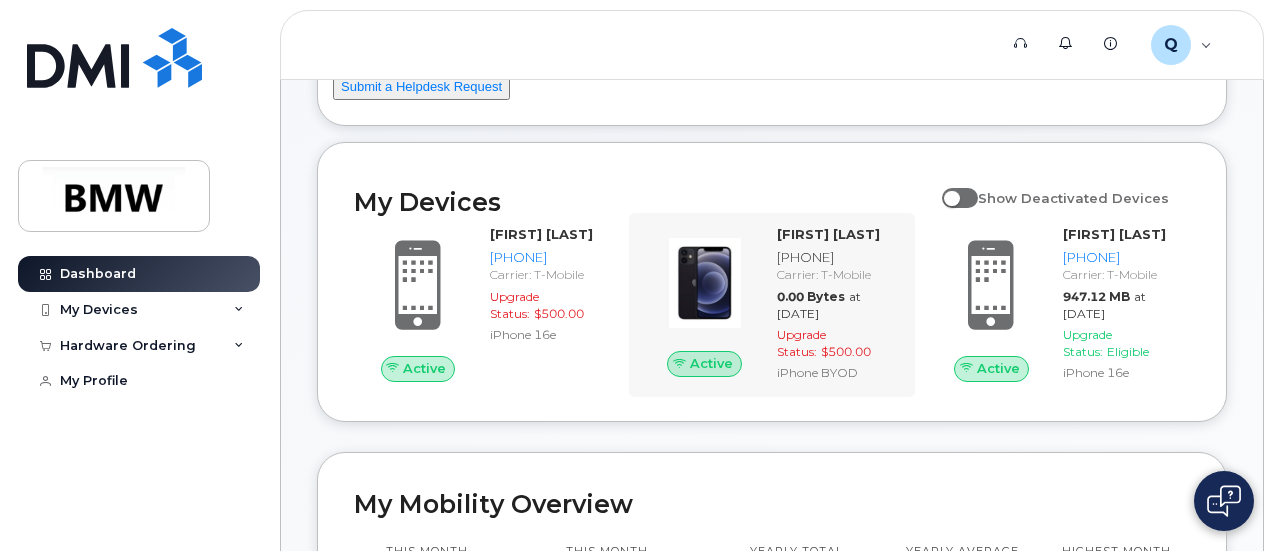 scroll, scrollTop: 300, scrollLeft: 0, axis: vertical 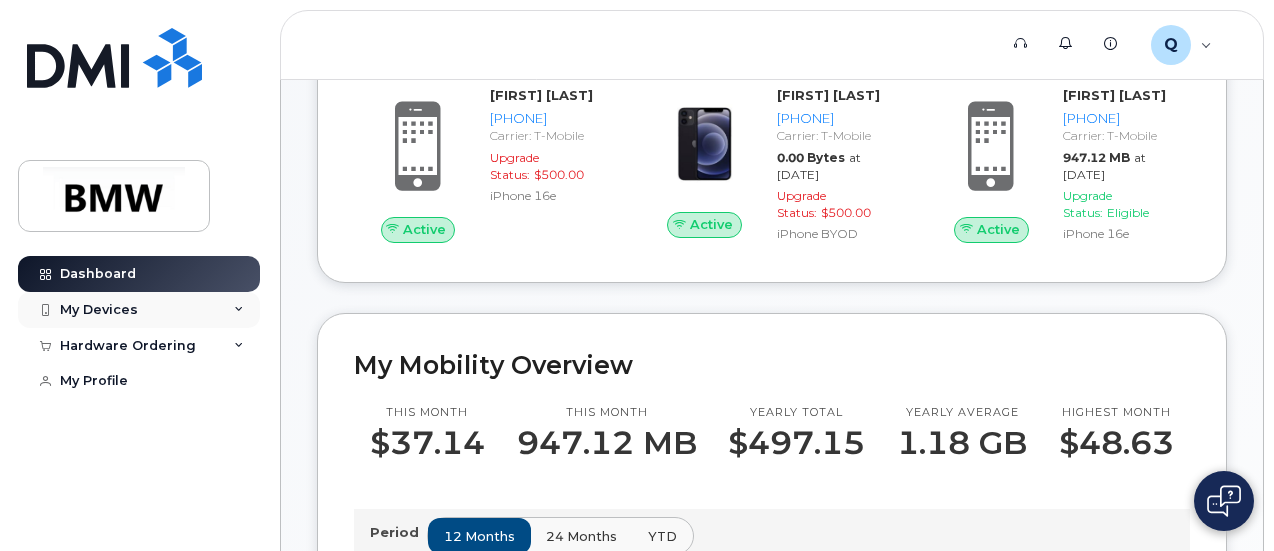 click on "My Devices" 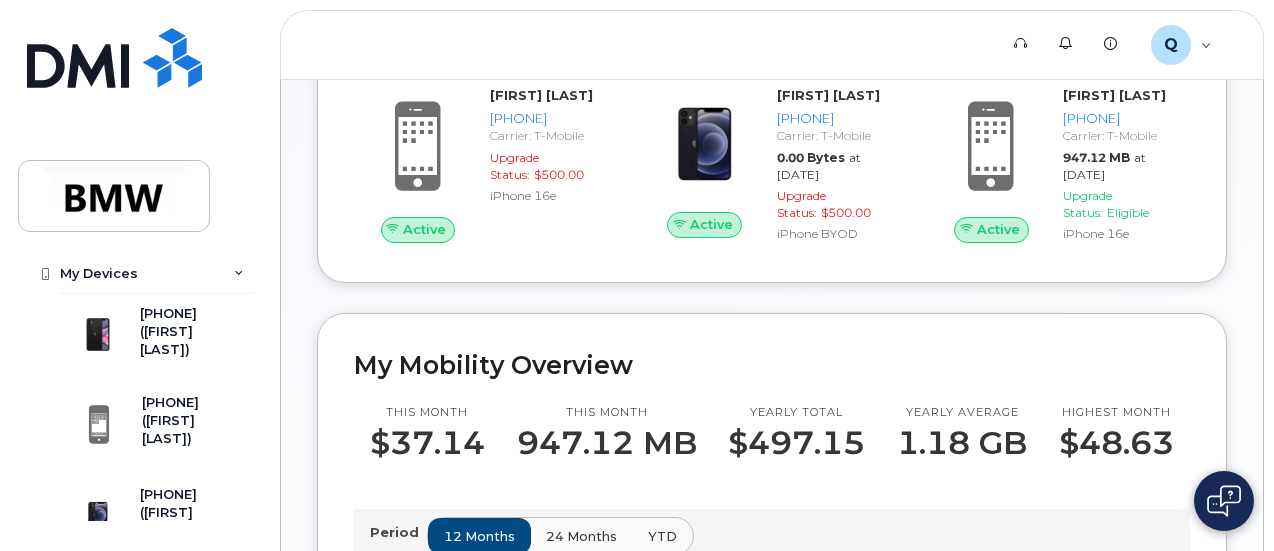 scroll, scrollTop: 100, scrollLeft: 0, axis: vertical 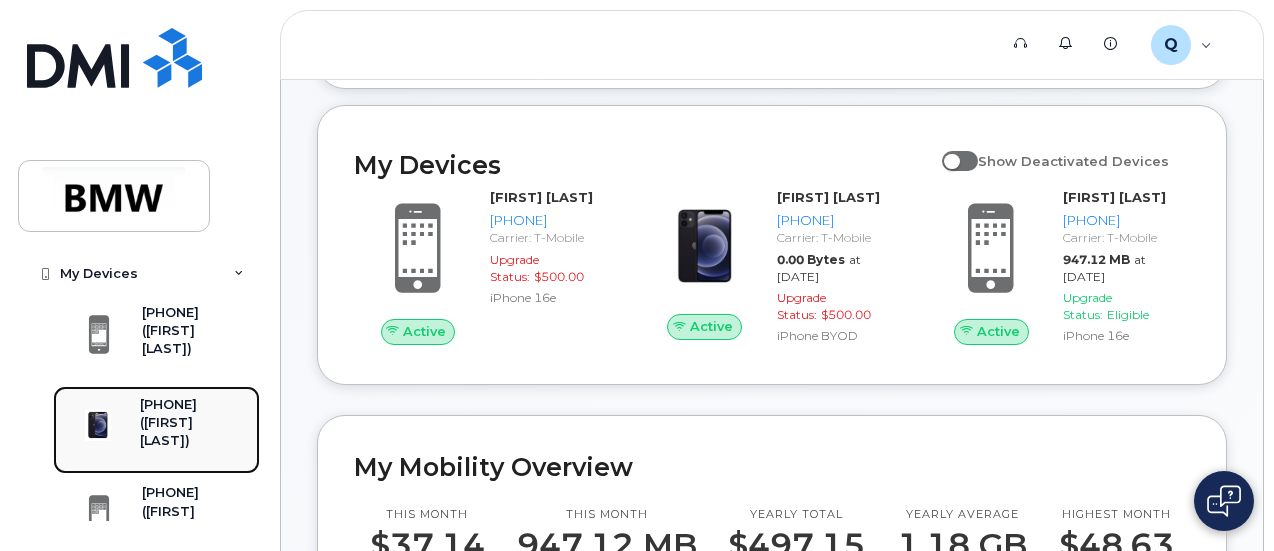 click on "[PHONE]" 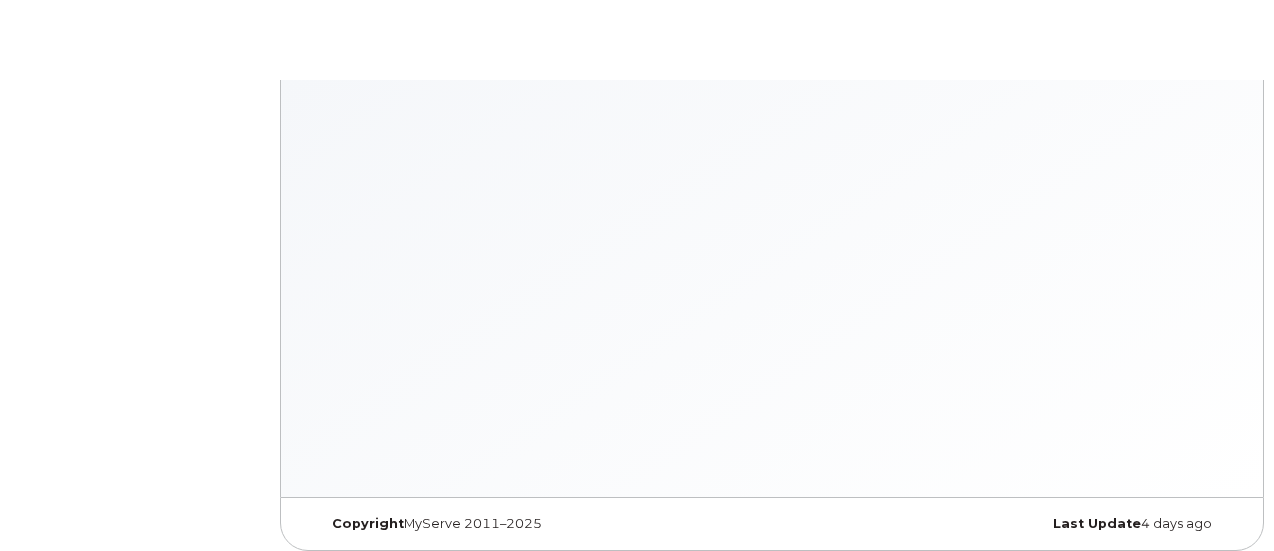 scroll, scrollTop: 0, scrollLeft: 0, axis: both 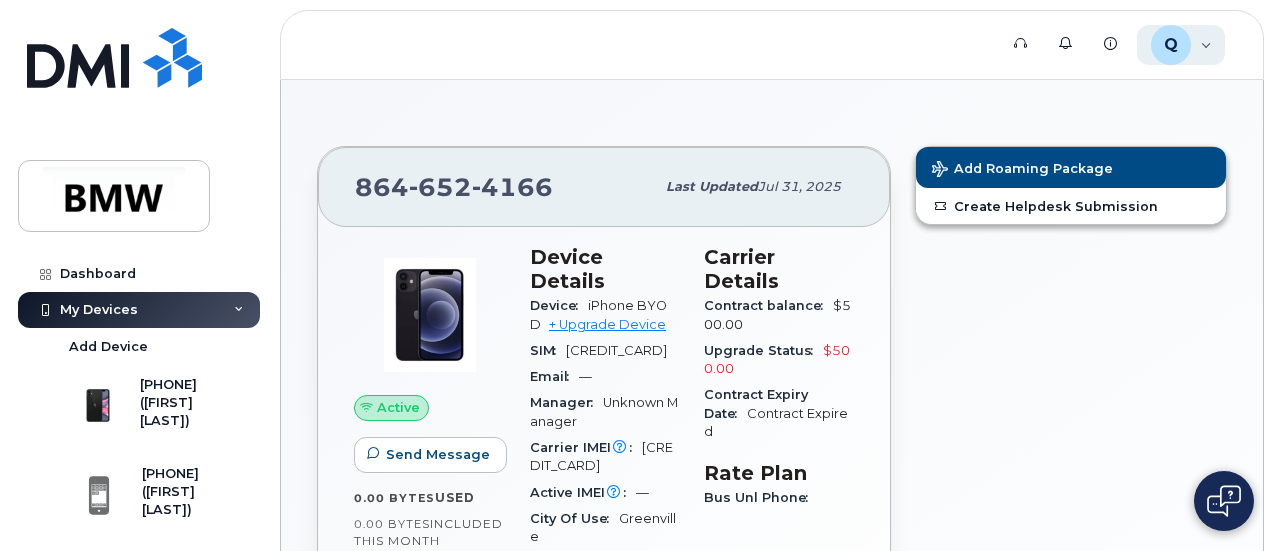 click on "Q QXZ6ABO Employee" 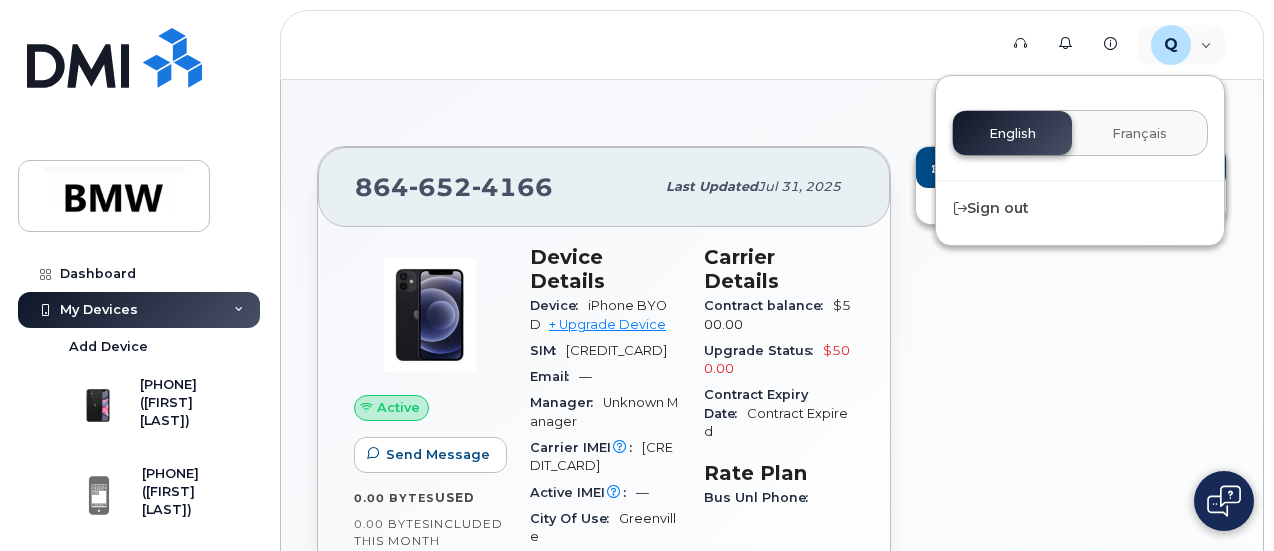 click on "Add Roaming Package Create Helpdesk Submission" 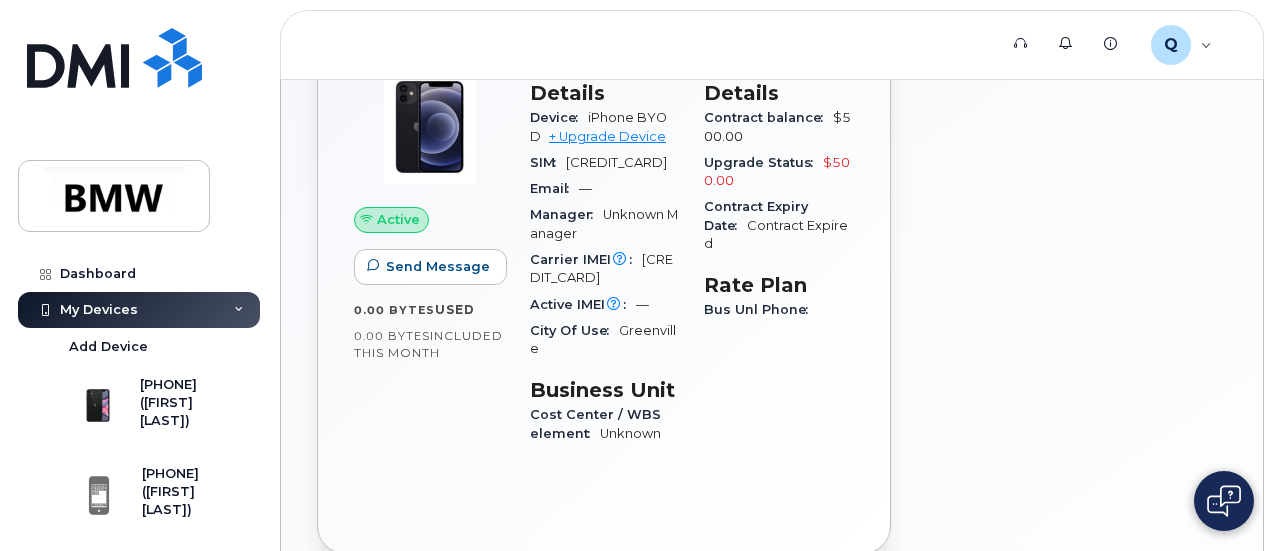 scroll, scrollTop: 200, scrollLeft: 0, axis: vertical 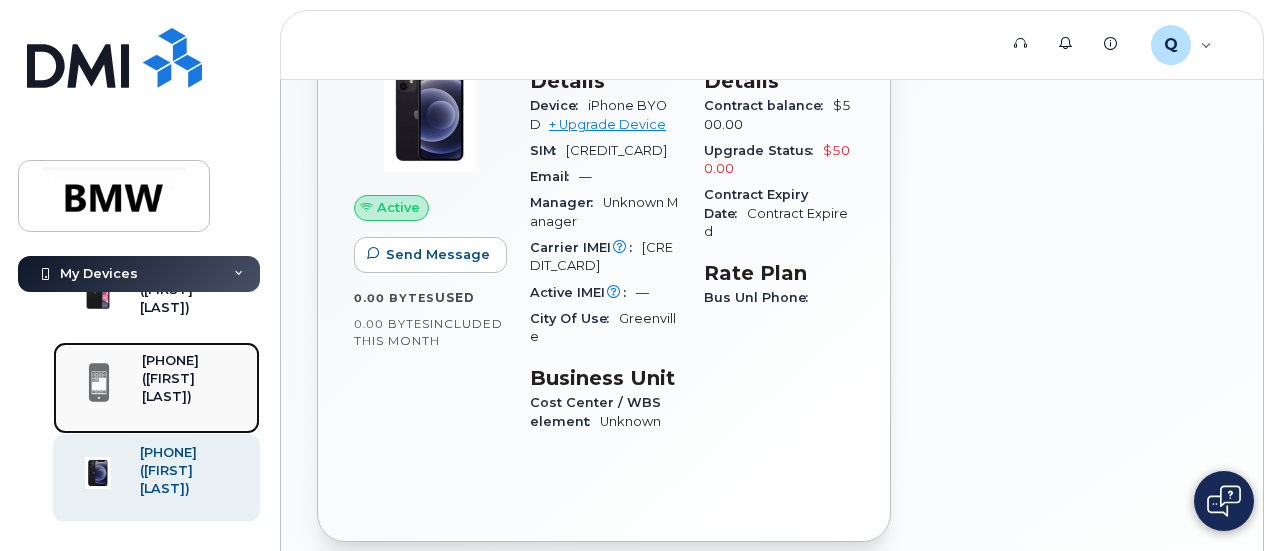 click on "[PHONE]" 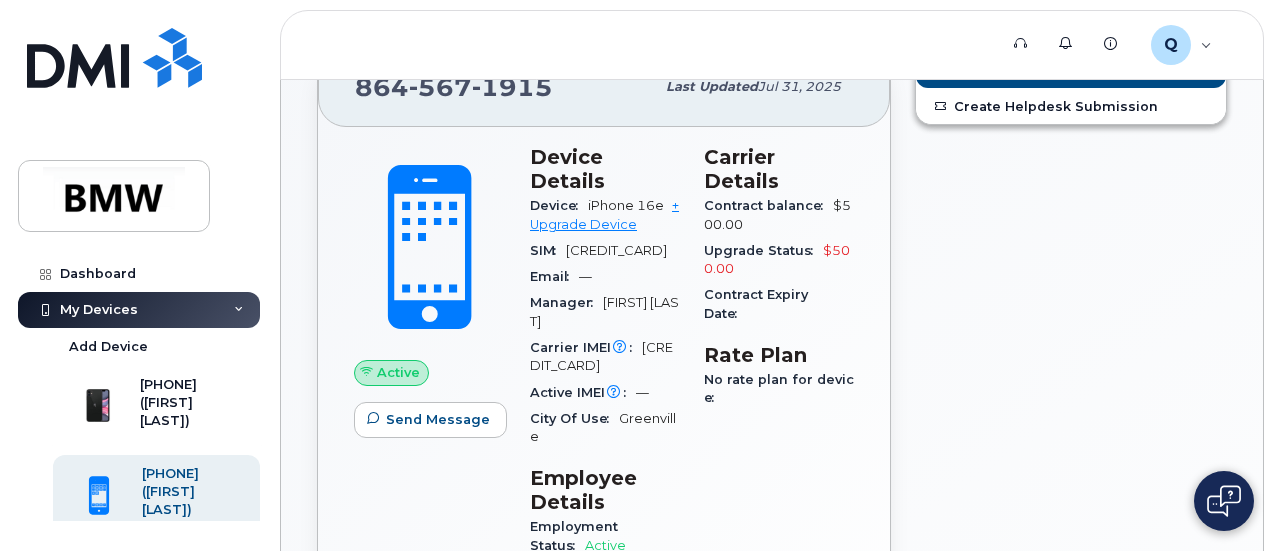 scroll, scrollTop: 0, scrollLeft: 0, axis: both 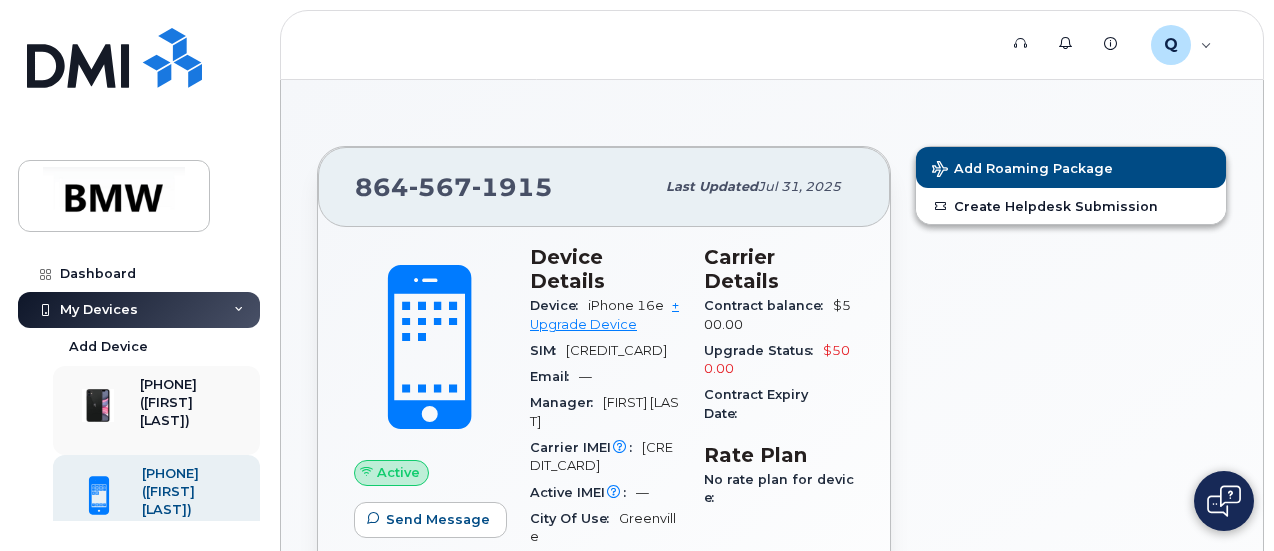 drag, startPoint x: 258, startPoint y: 361, endPoint x: 253, endPoint y: 381, distance: 20.615528 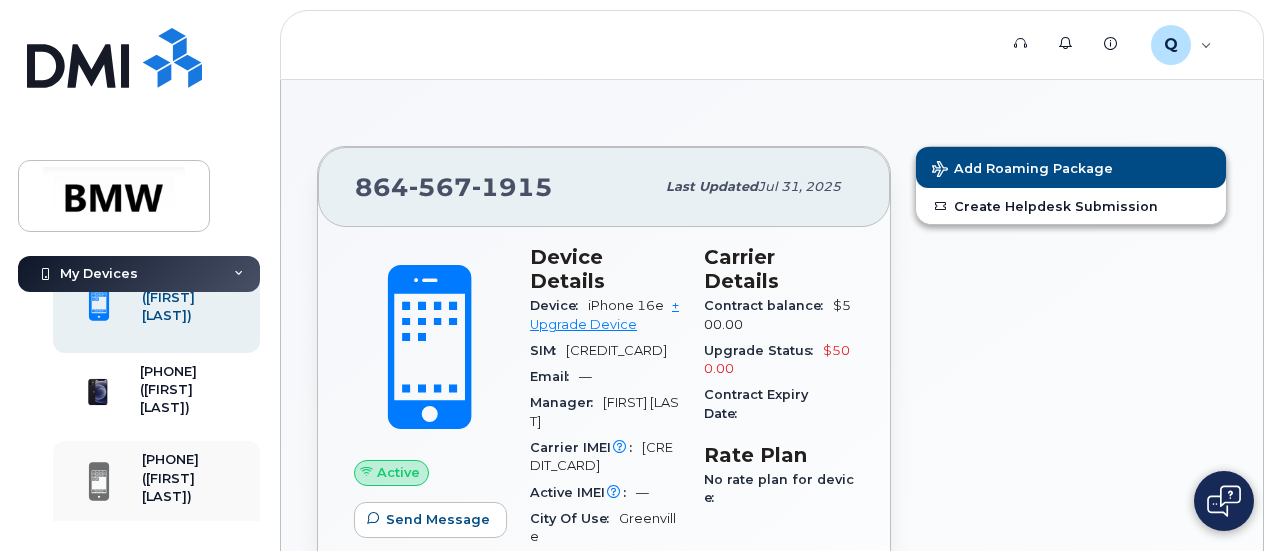 scroll, scrollTop: 202, scrollLeft: 0, axis: vertical 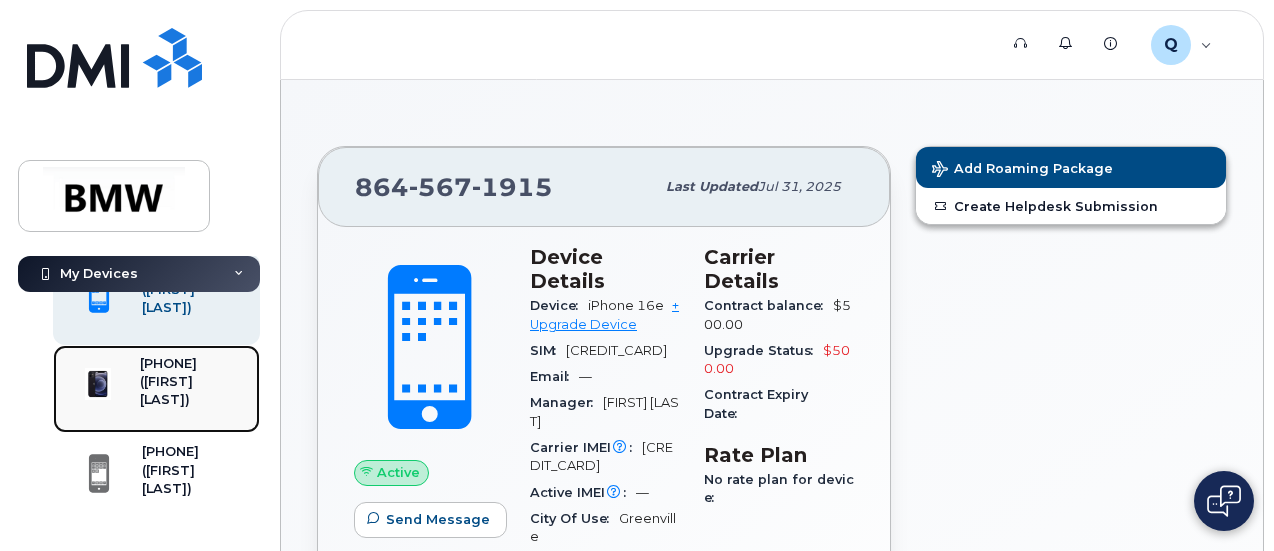 click on "([FIRST] [LAST])" 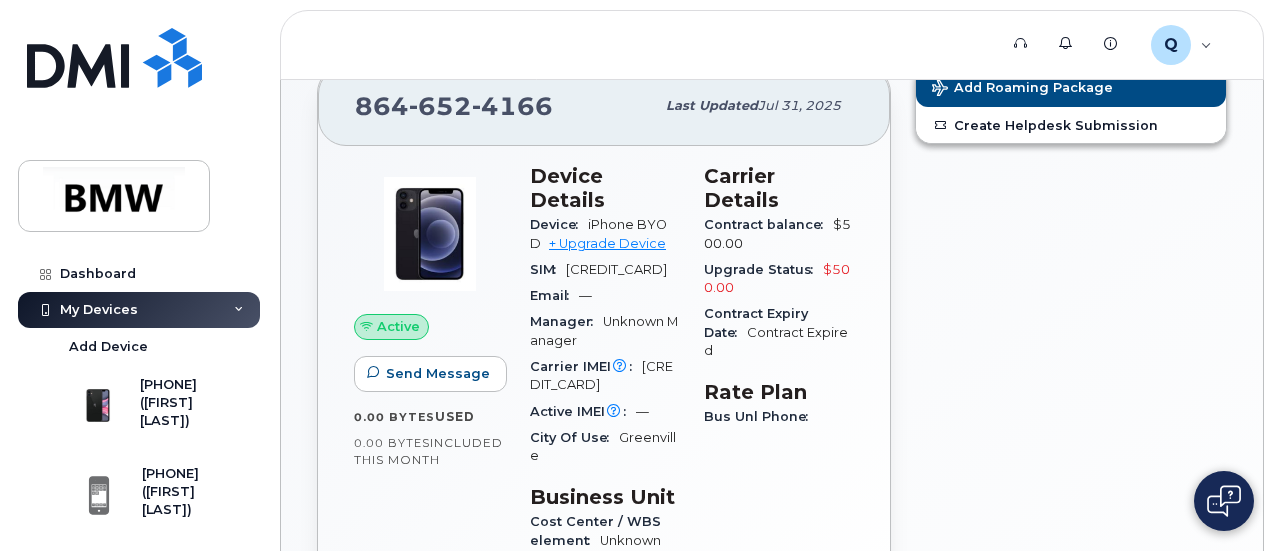 scroll, scrollTop: 100, scrollLeft: 0, axis: vertical 